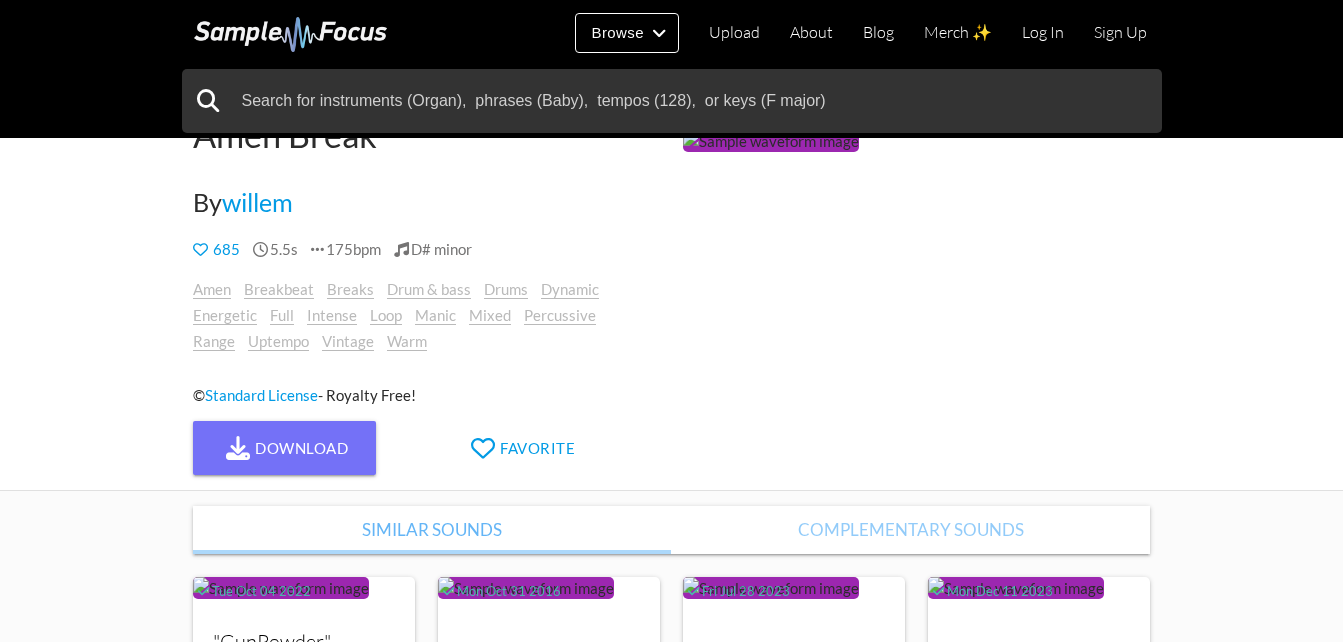 scroll, scrollTop: 100, scrollLeft: 0, axis: vertical 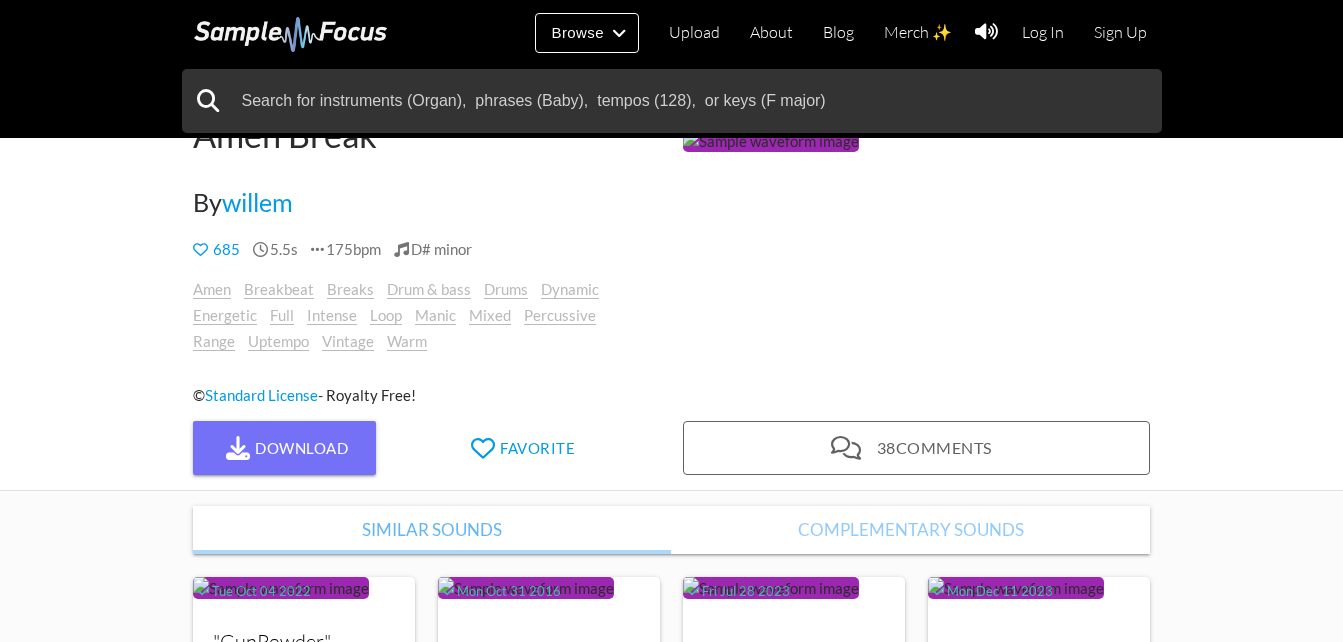 click at bounding box center (771, 141) 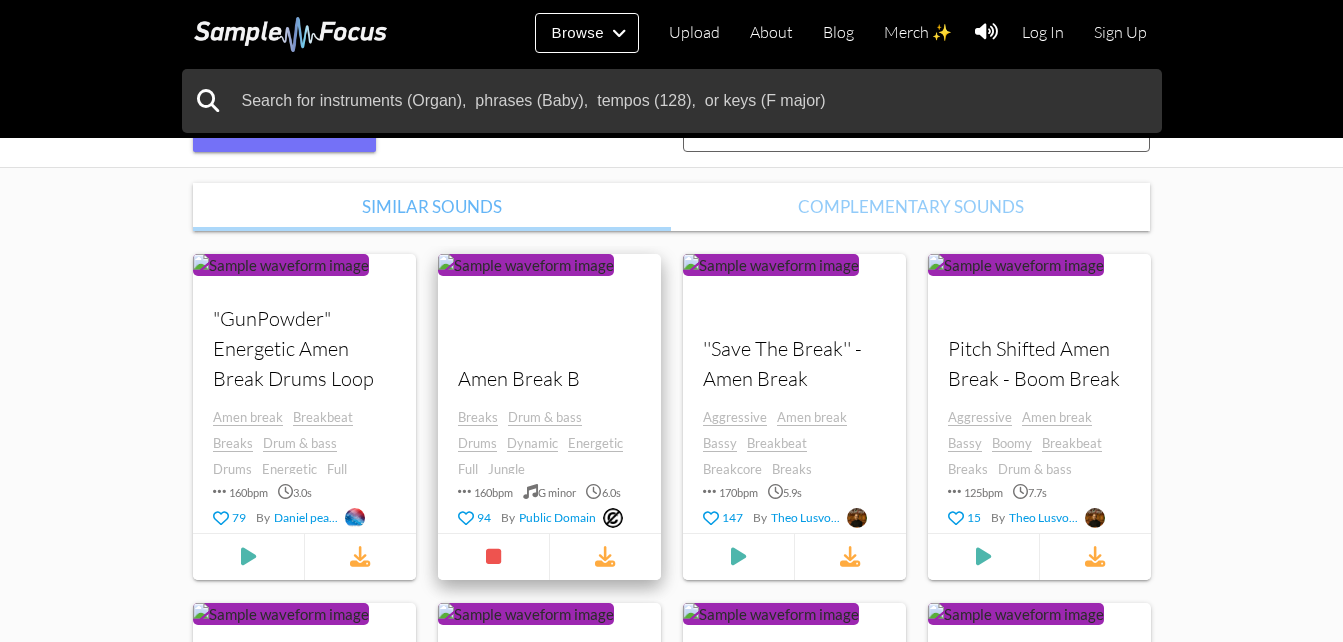 scroll, scrollTop: 400, scrollLeft: 0, axis: vertical 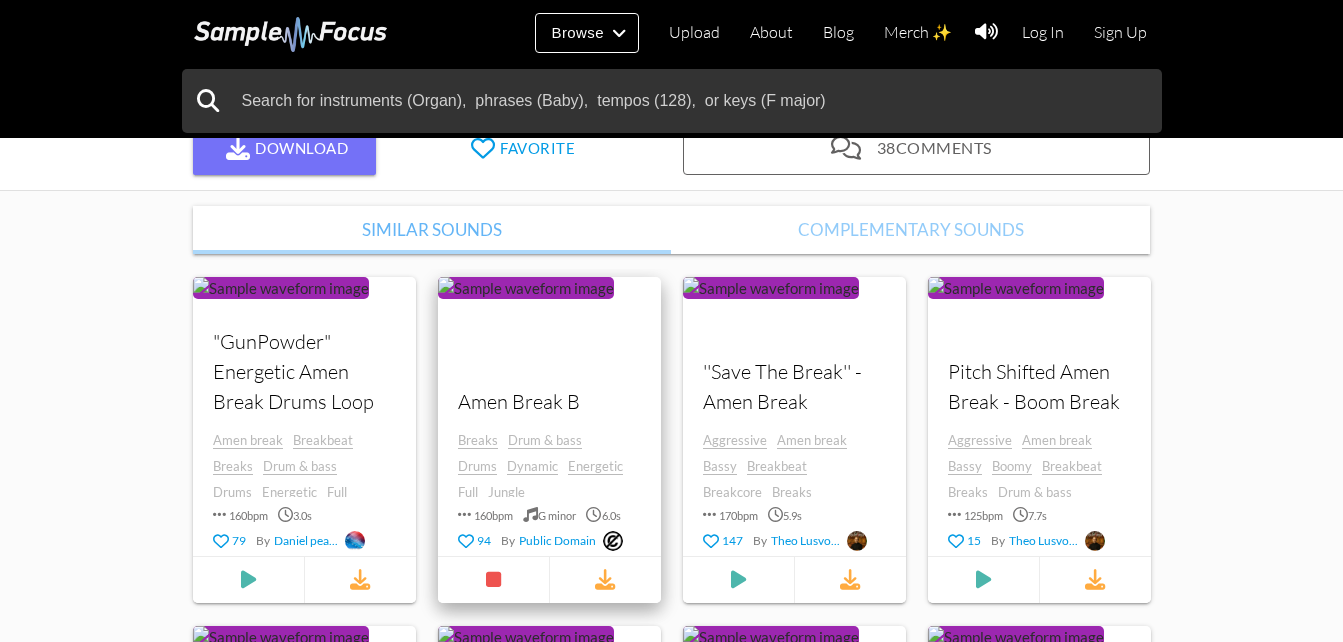 click at bounding box center (438, 352) 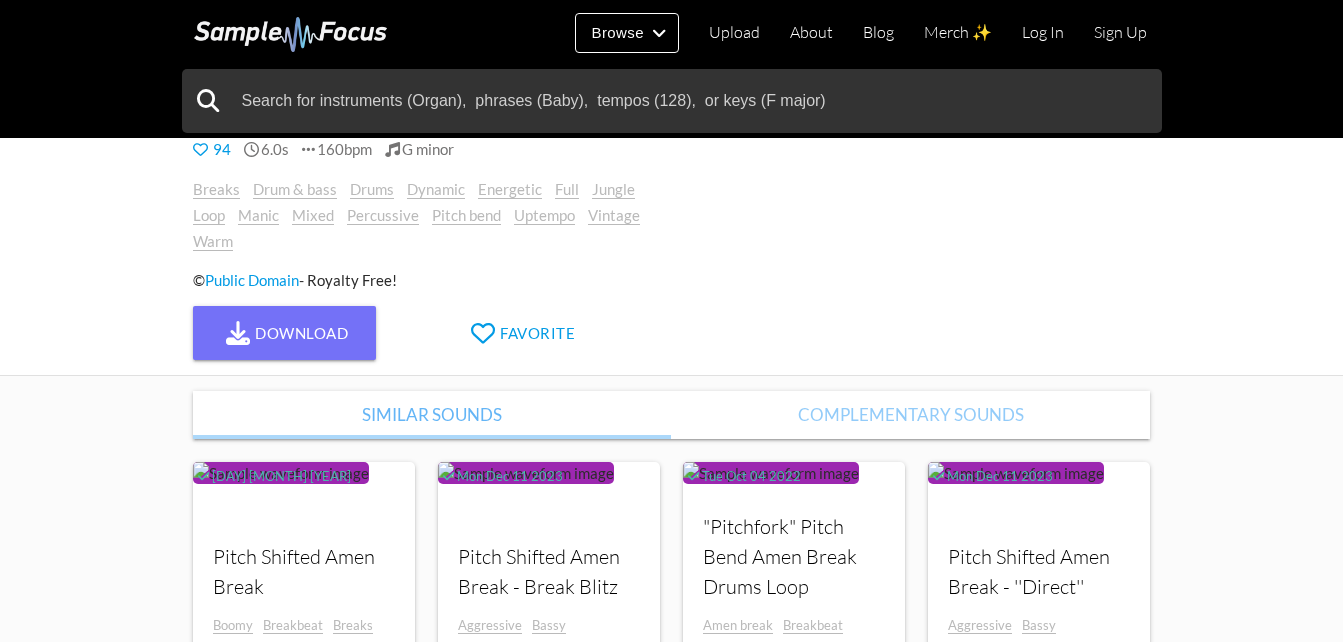 scroll, scrollTop: 100, scrollLeft: 0, axis: vertical 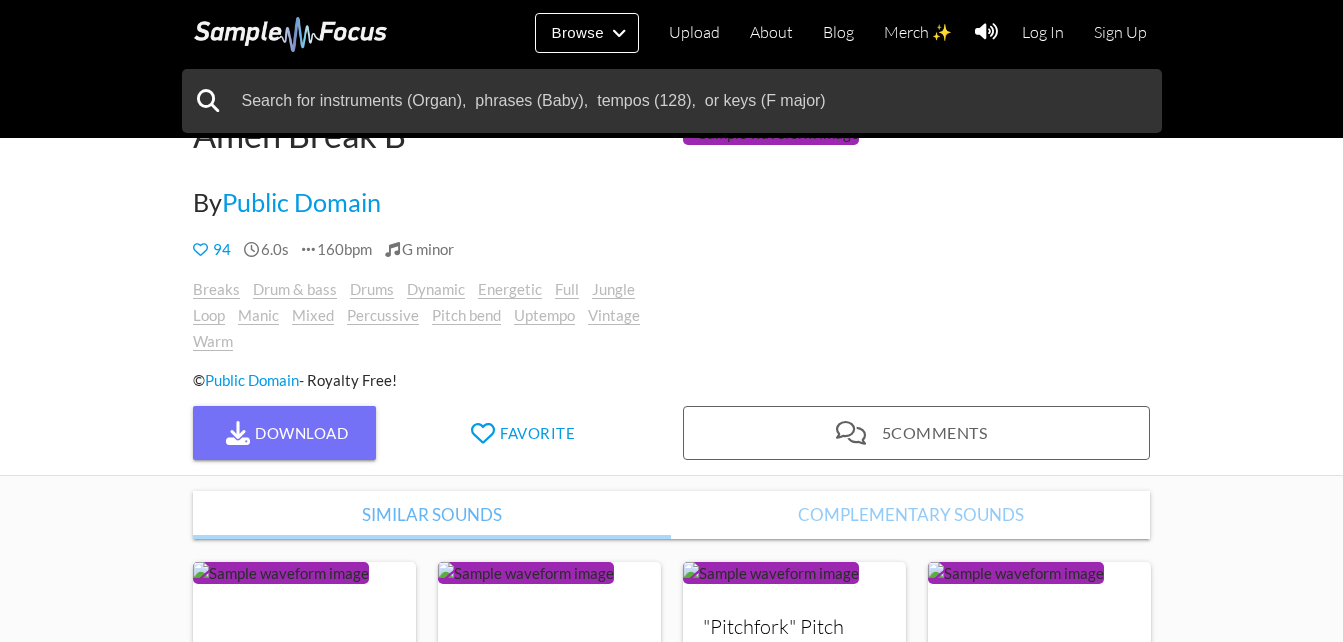 click at bounding box center [771, 133] 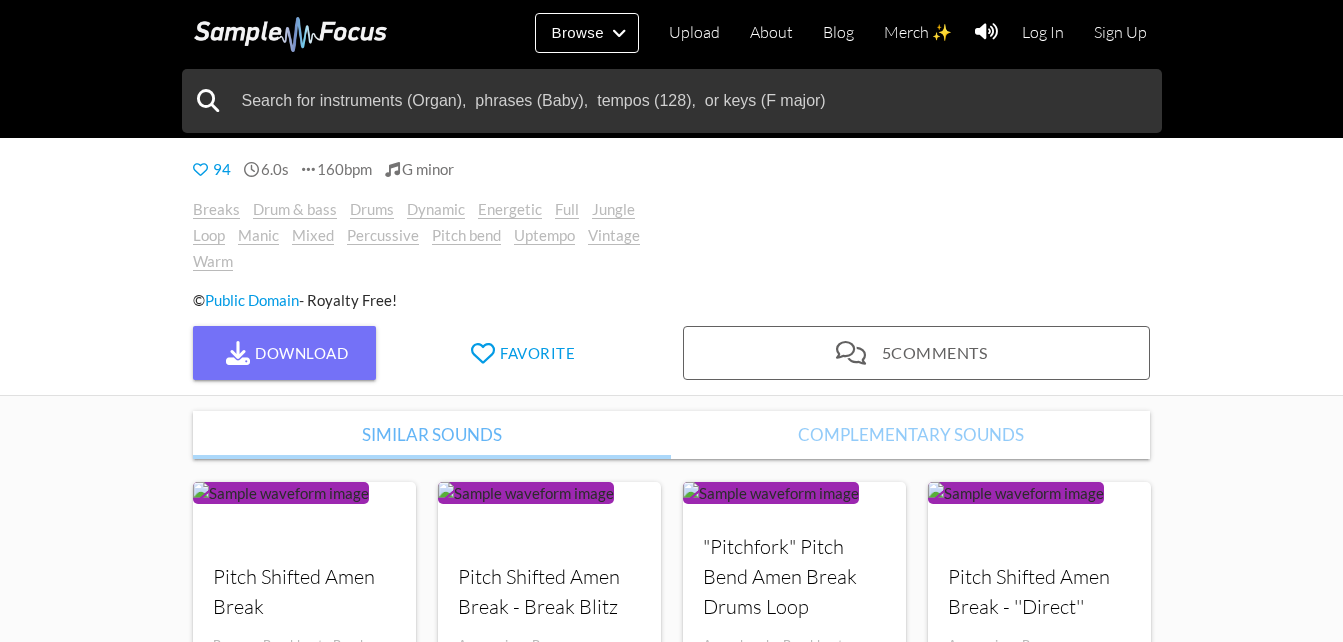 scroll, scrollTop: 100, scrollLeft: 0, axis: vertical 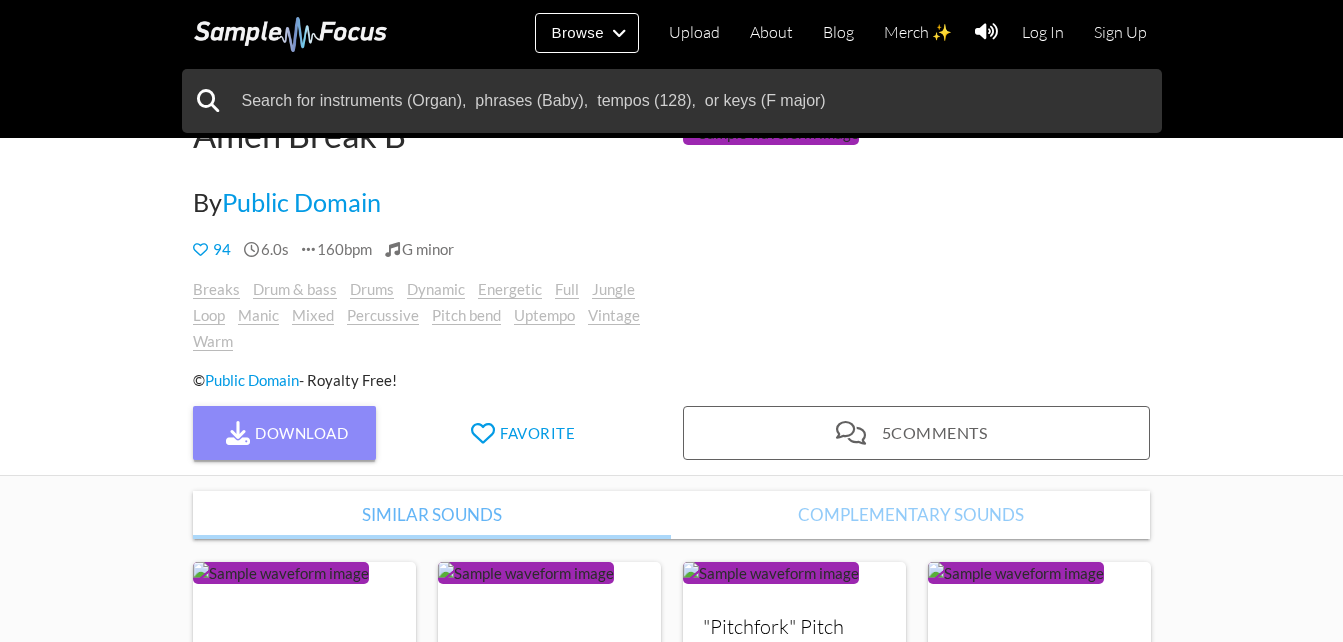 click on "Download" at bounding box center [285, 433] 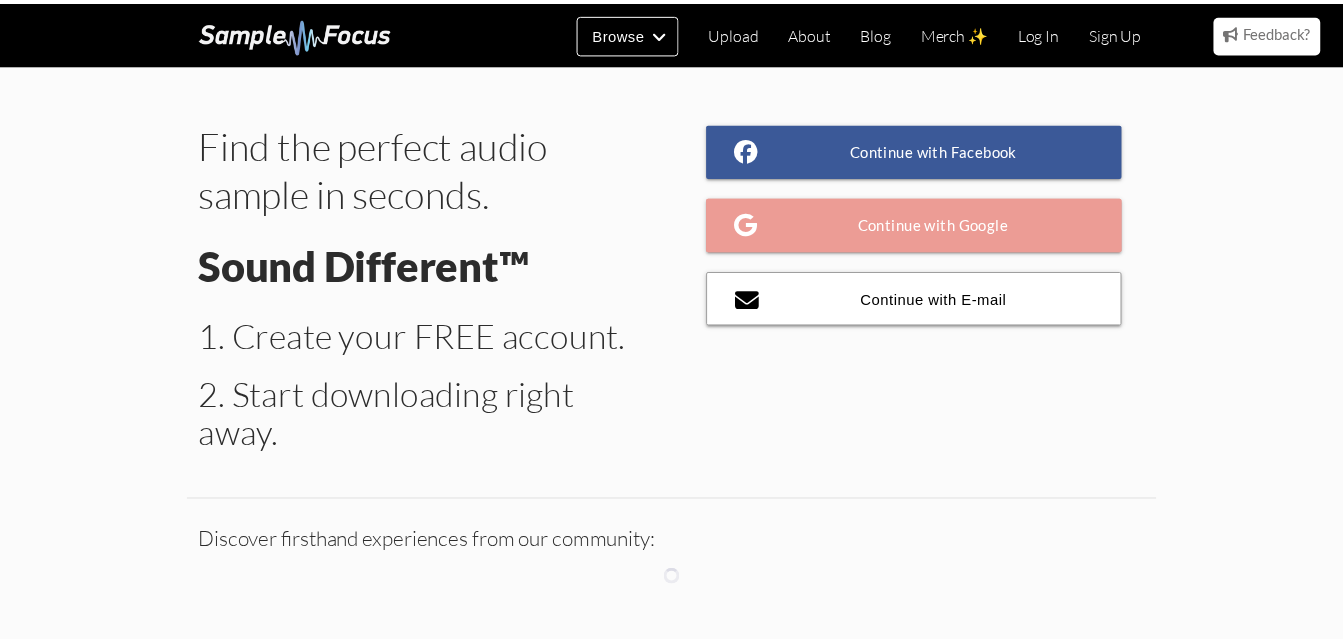 scroll, scrollTop: 0, scrollLeft: 0, axis: both 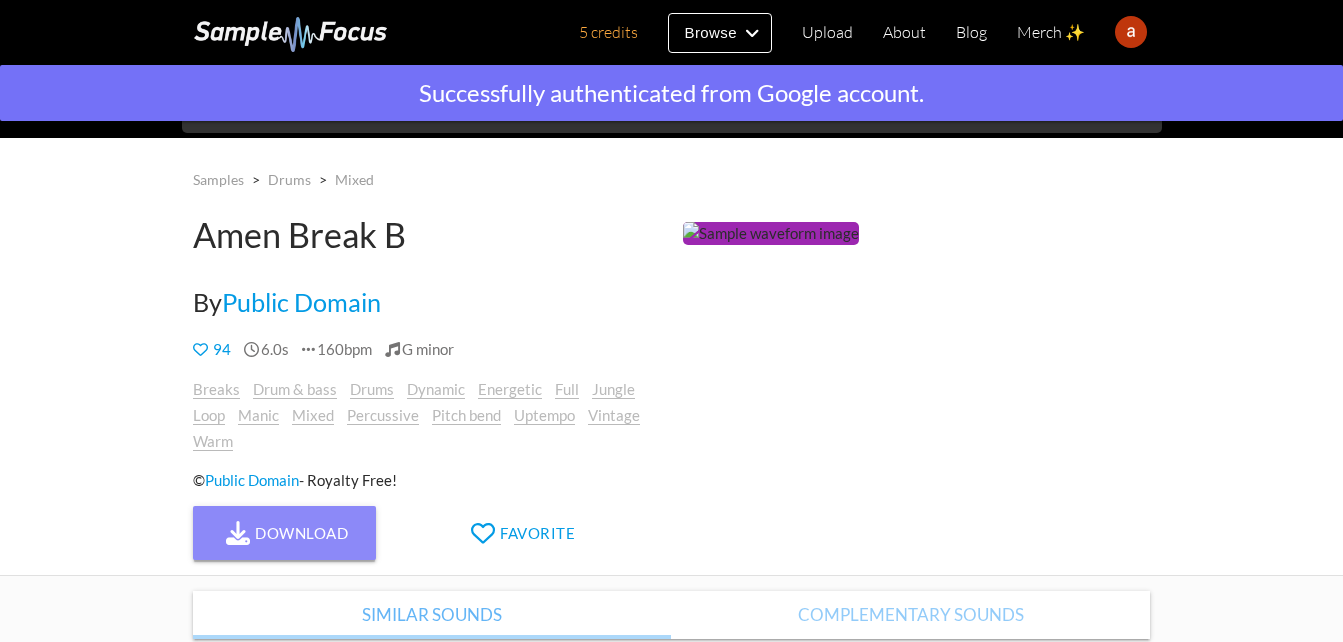 click on "Download" at bounding box center [285, 533] 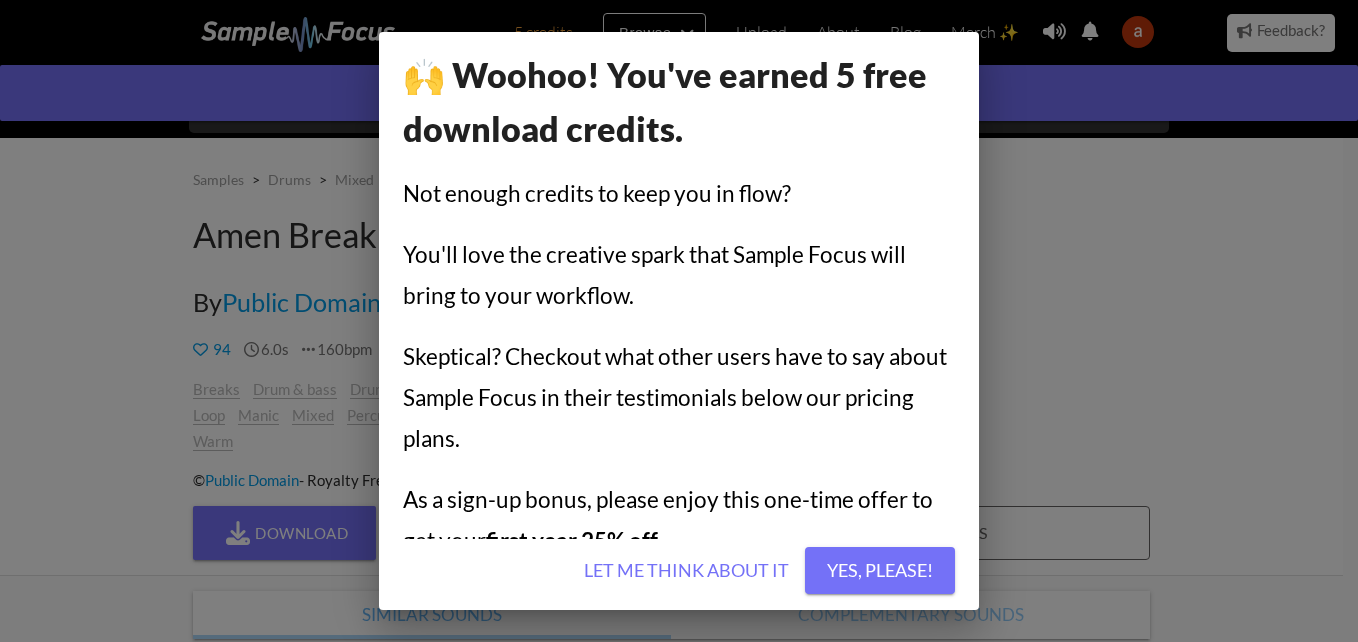 drag, startPoint x: 1065, startPoint y: 427, endPoint x: 1092, endPoint y: 357, distance: 75.026665 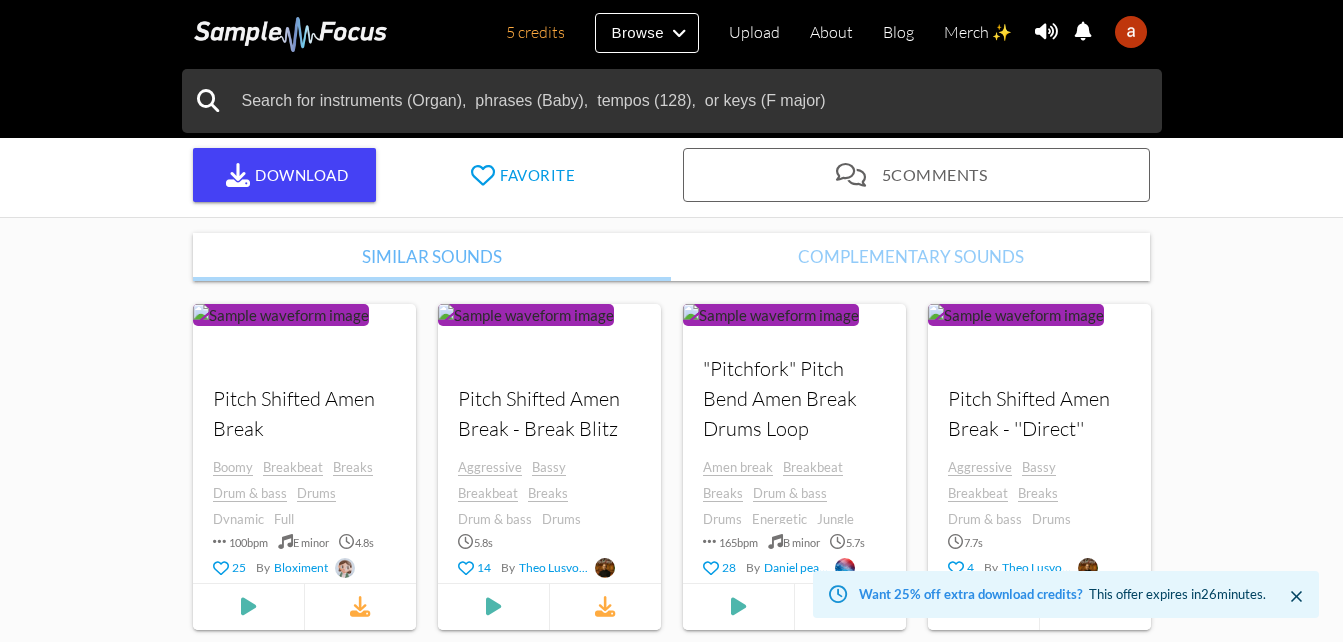 scroll, scrollTop: 300, scrollLeft: 0, axis: vertical 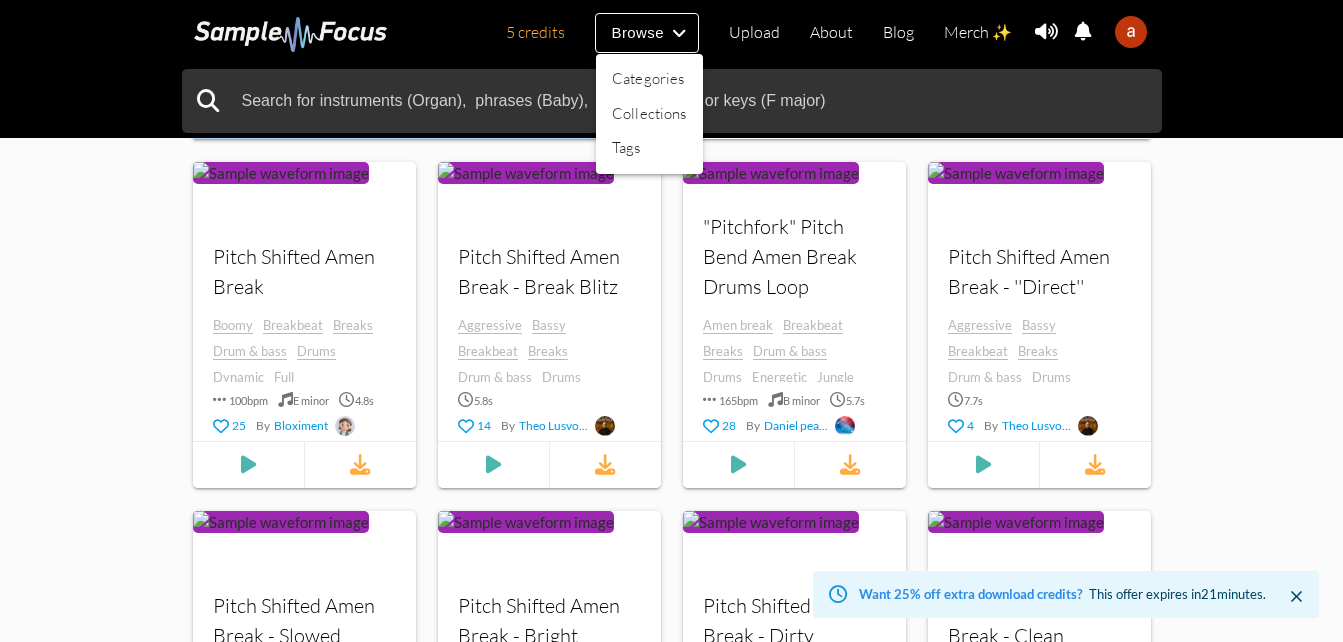 click at bounding box center (671, 321) 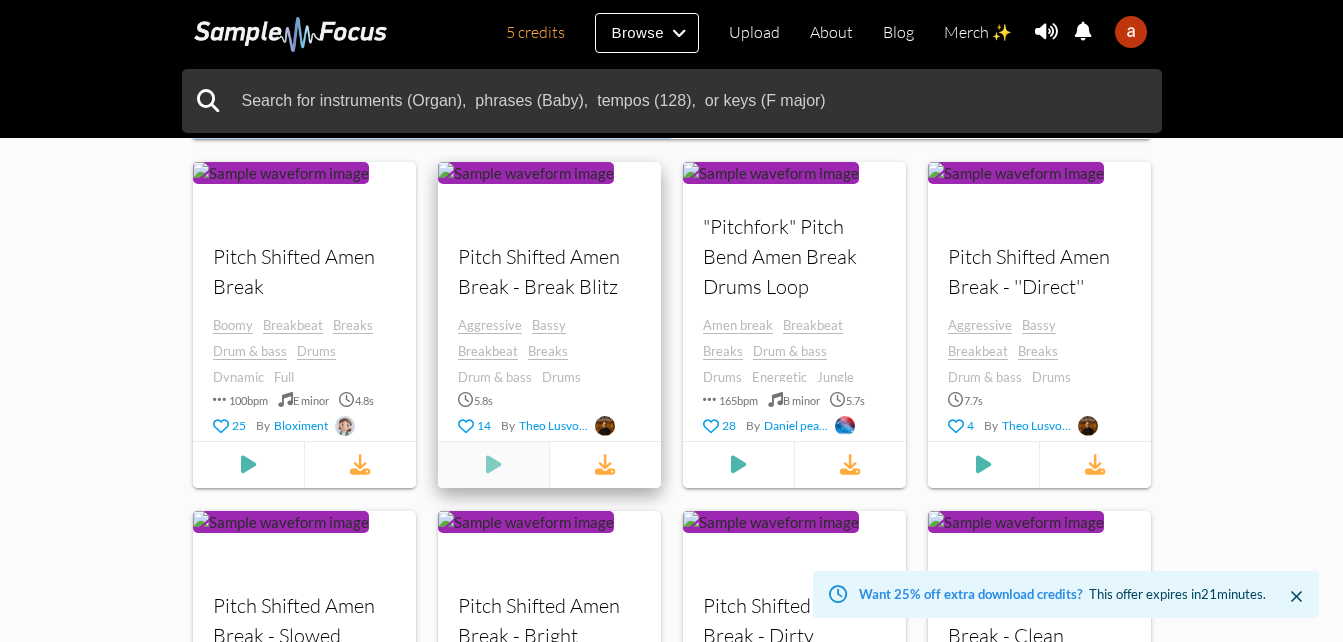 click at bounding box center (247, 465) 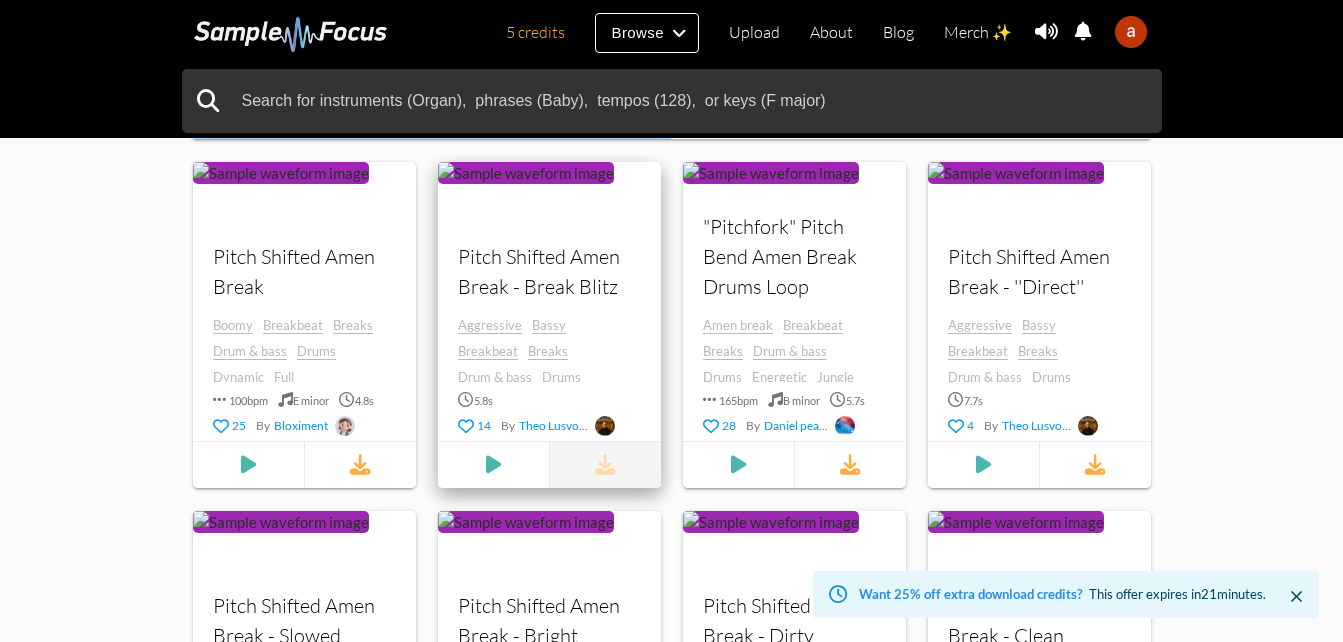 click at bounding box center (605, 465) 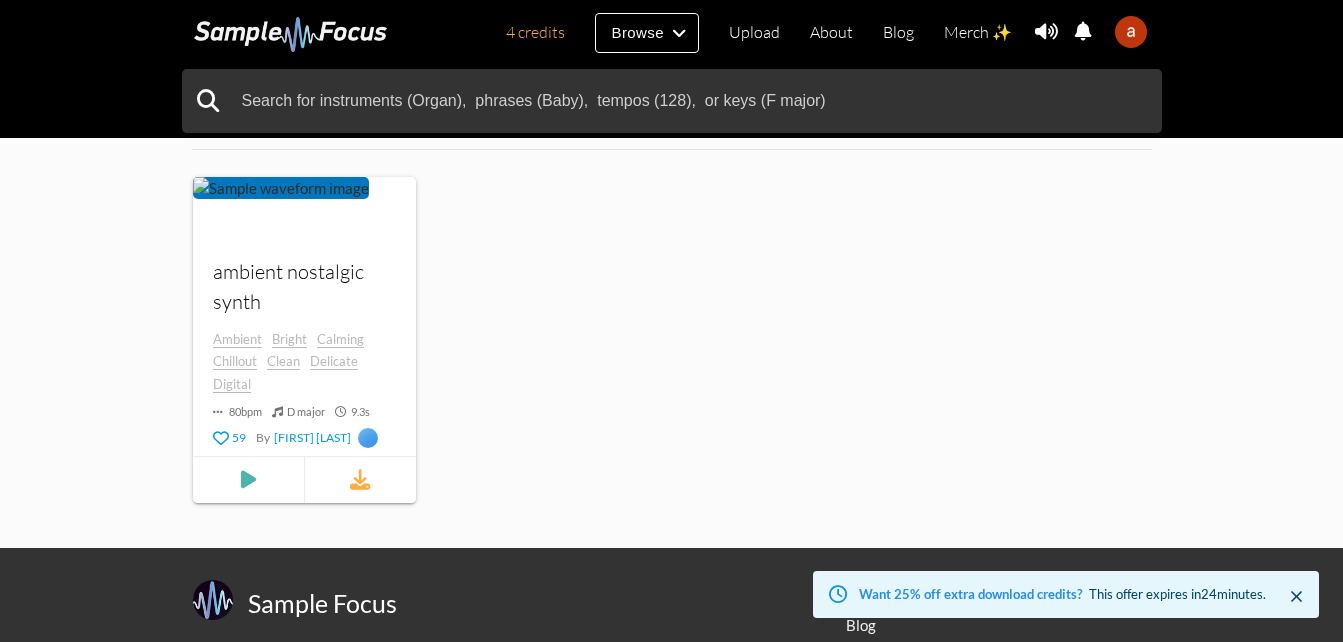 scroll, scrollTop: 300, scrollLeft: 0, axis: vertical 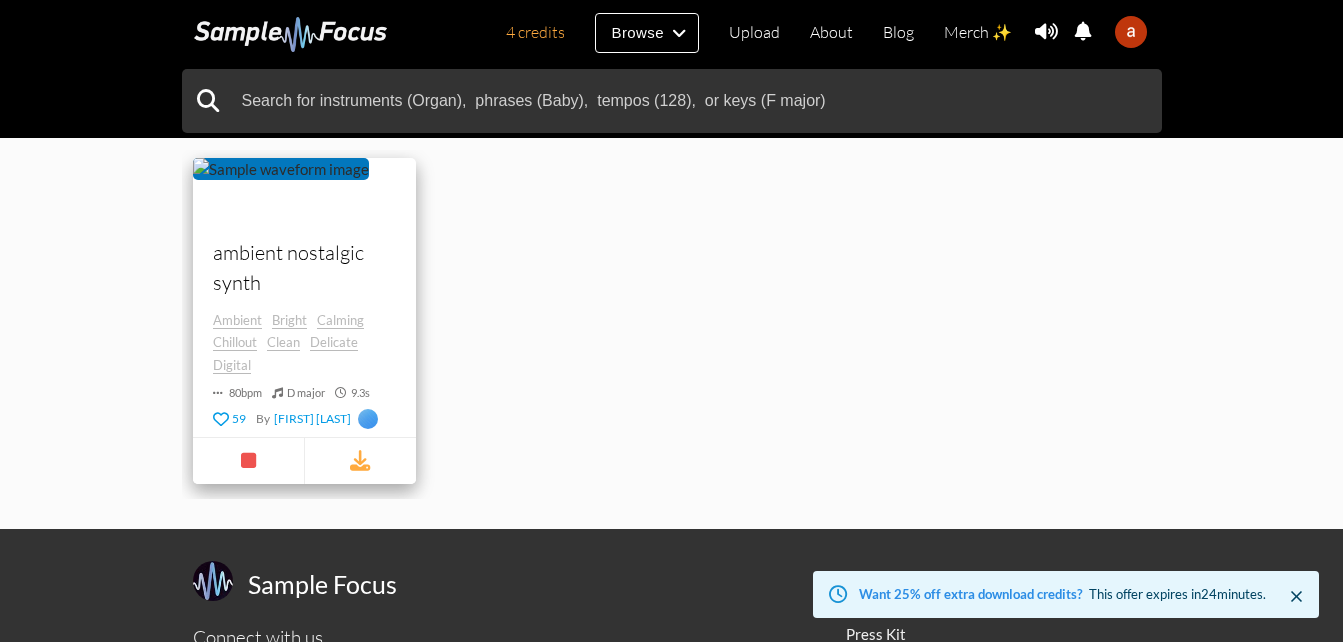 click on "ambient nostalgic synth" at bounding box center (304, 267) 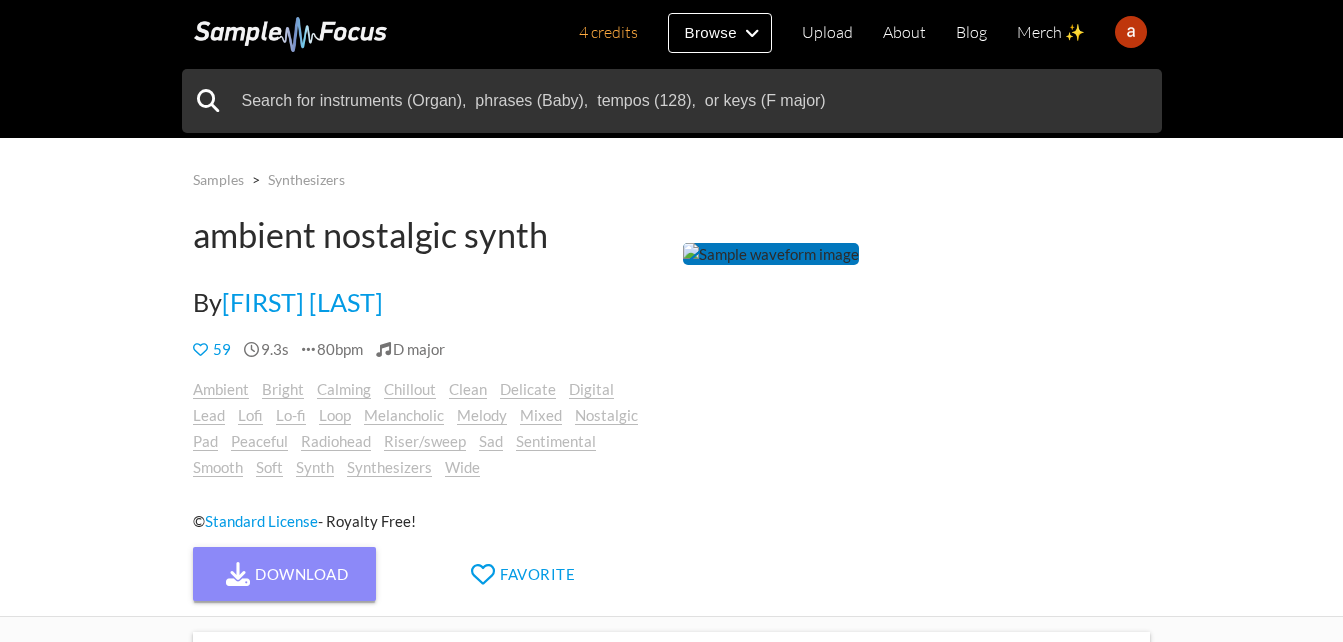 scroll, scrollTop: 0, scrollLeft: 0, axis: both 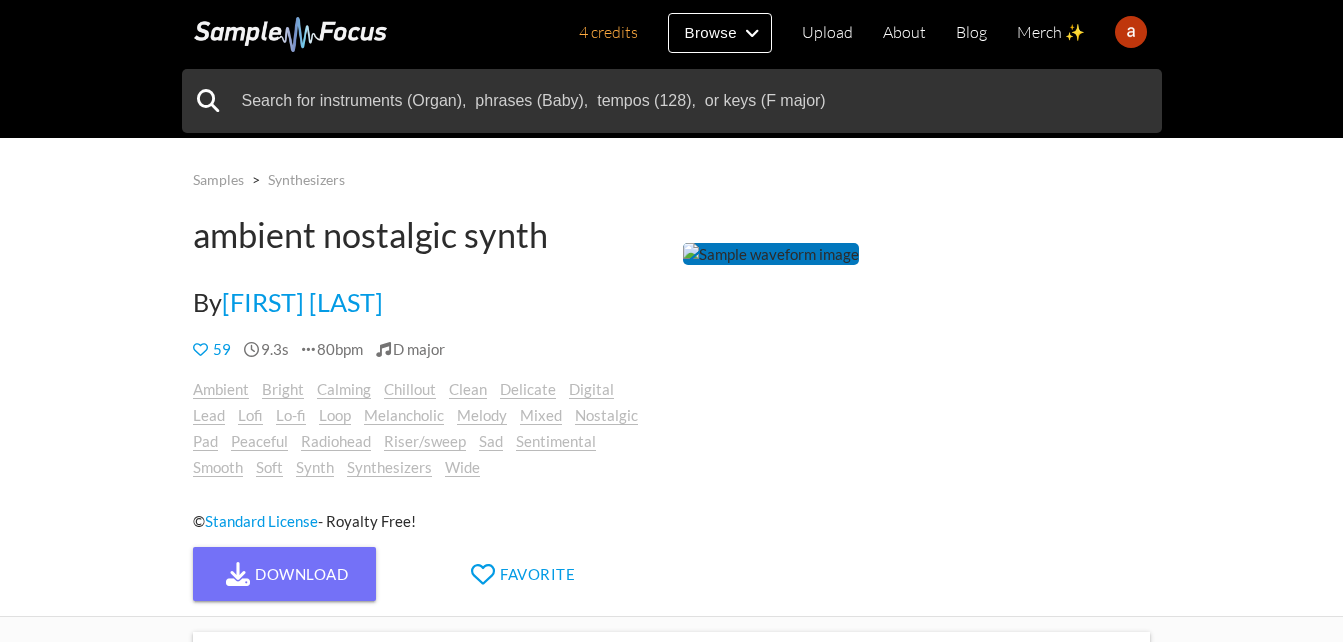 click at bounding box center [771, 254] 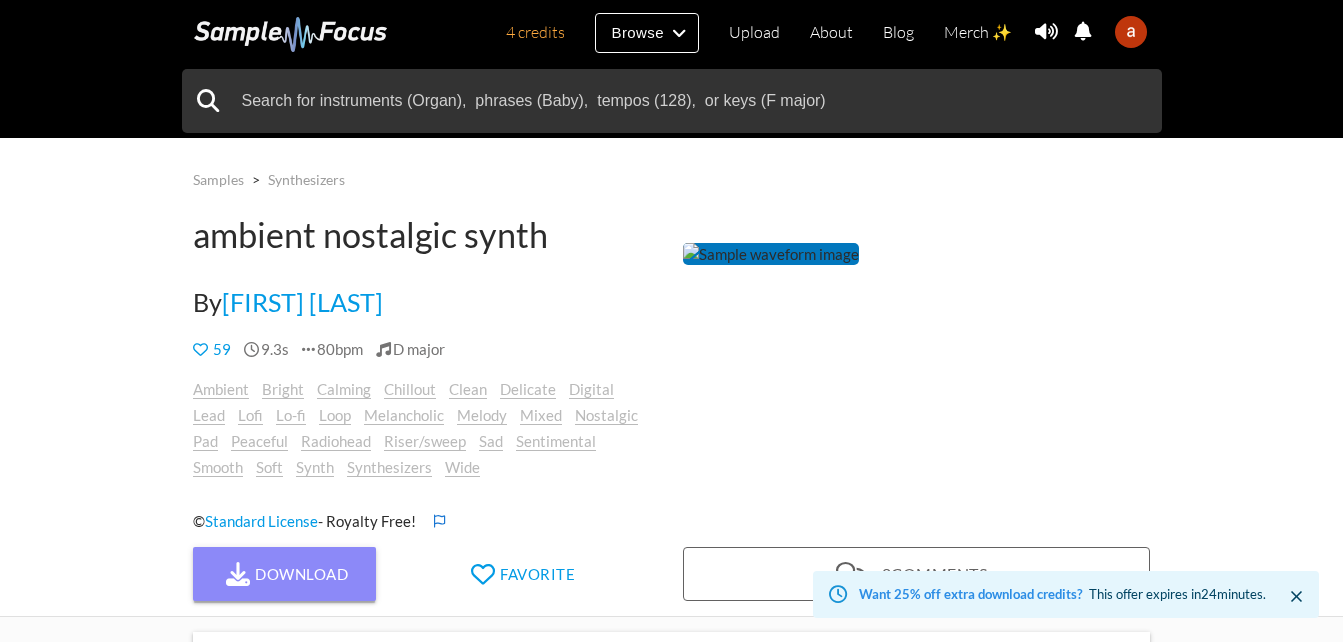 click on "Download" at bounding box center [285, 574] 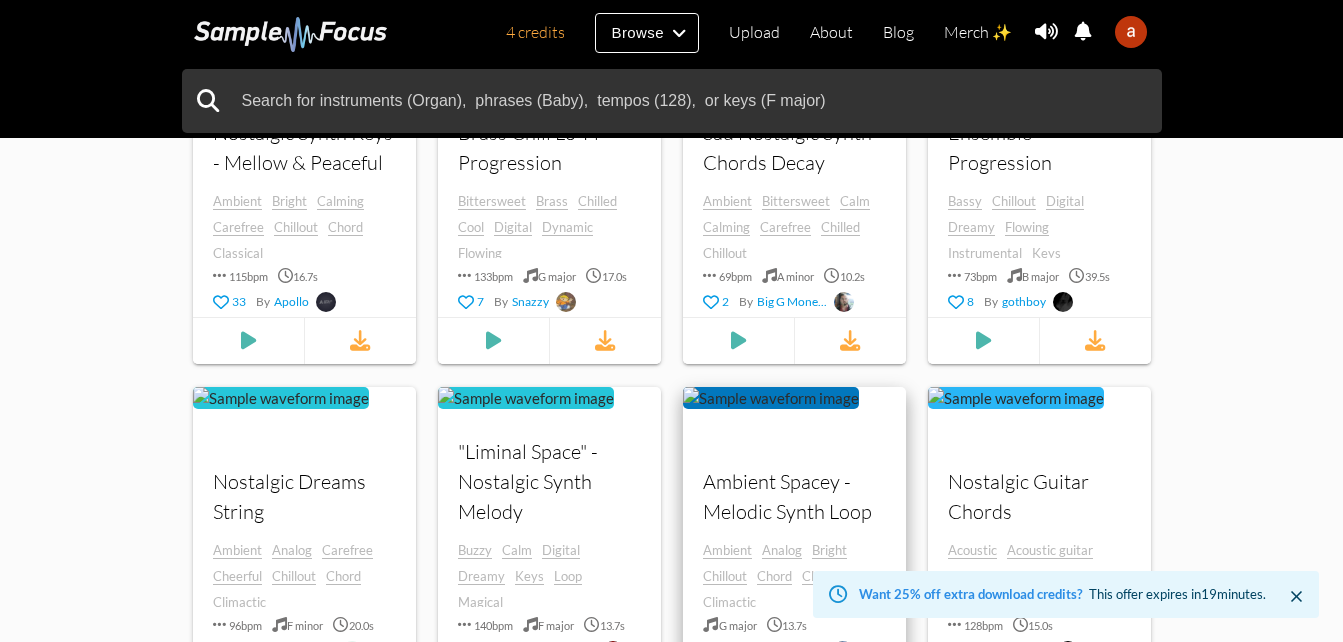 scroll, scrollTop: 700, scrollLeft: 0, axis: vertical 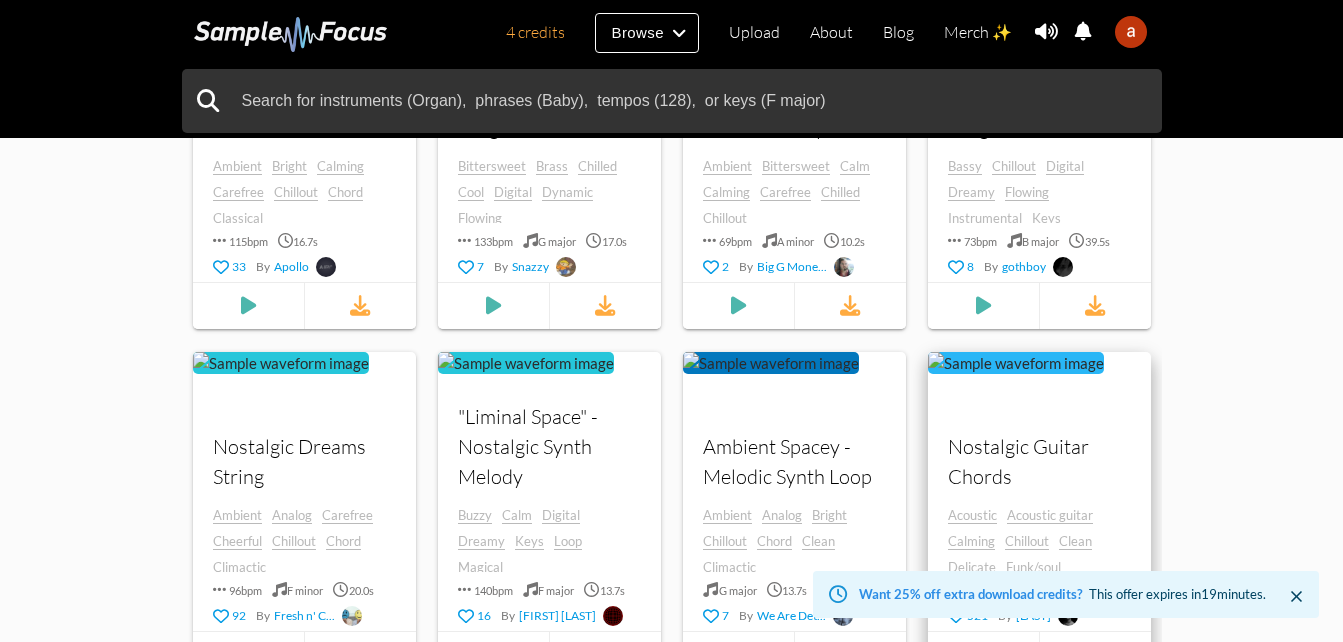 click on "Nostalgic Guitar Chords" at bounding box center (1039, 462) 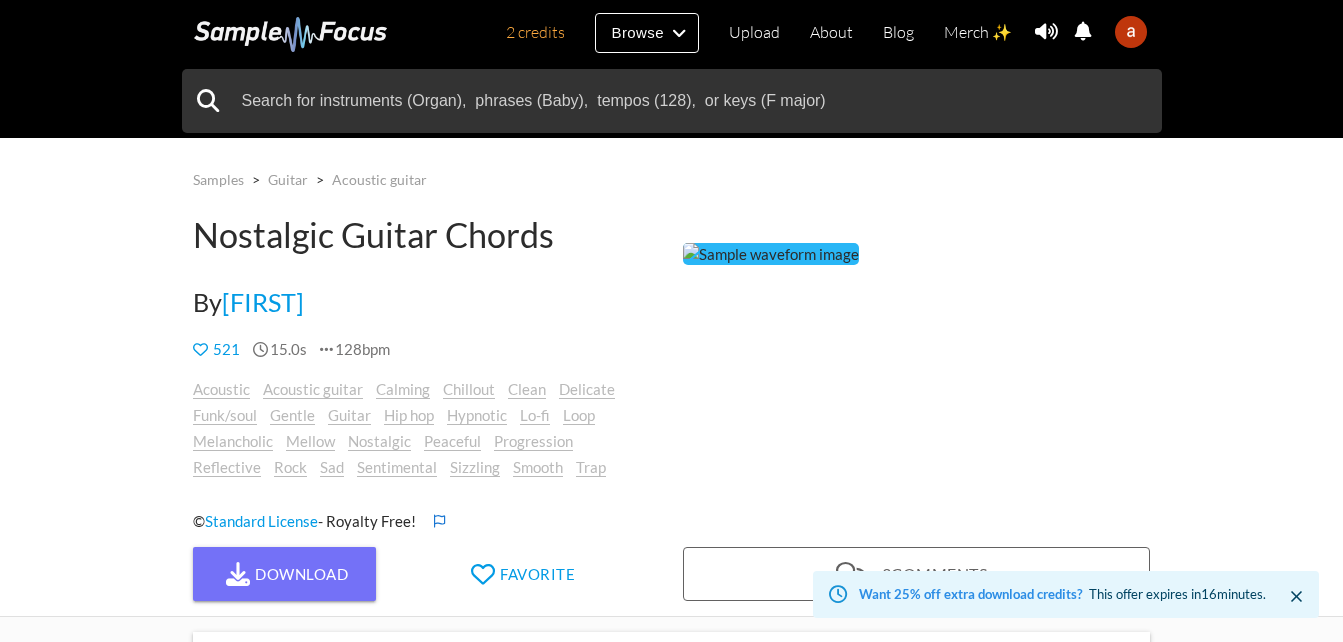 scroll, scrollTop: 100, scrollLeft: 0, axis: vertical 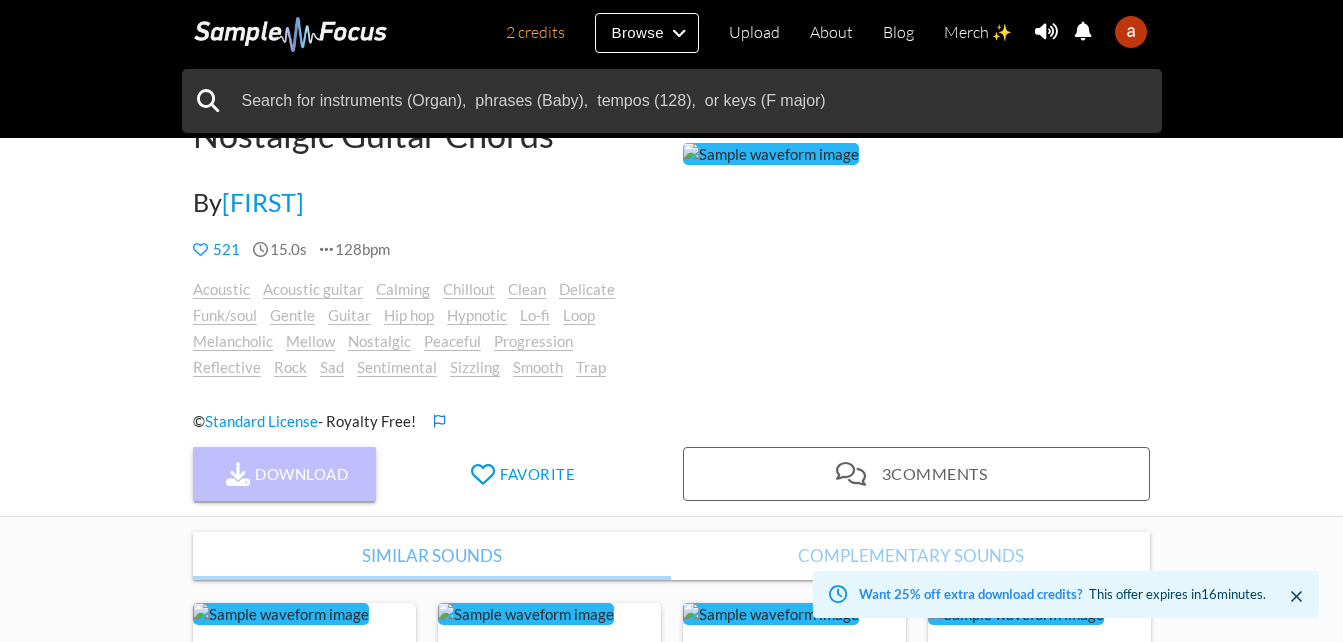 click on "Download" at bounding box center (285, 474) 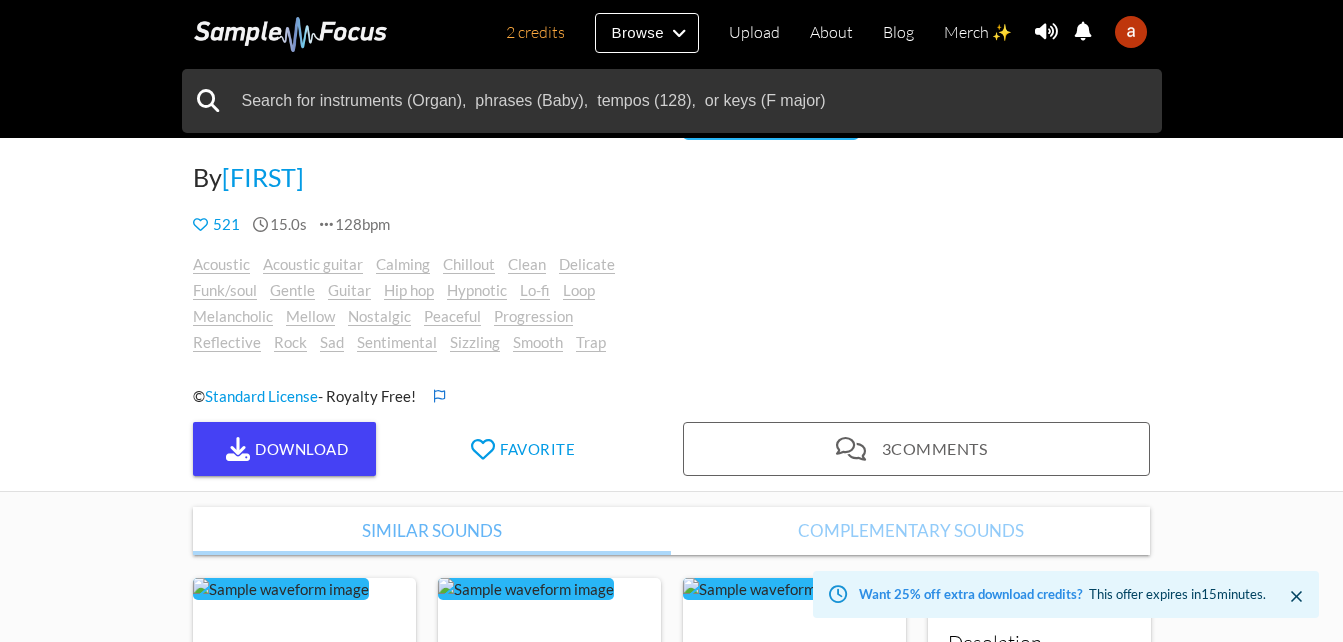 scroll, scrollTop: 0, scrollLeft: 0, axis: both 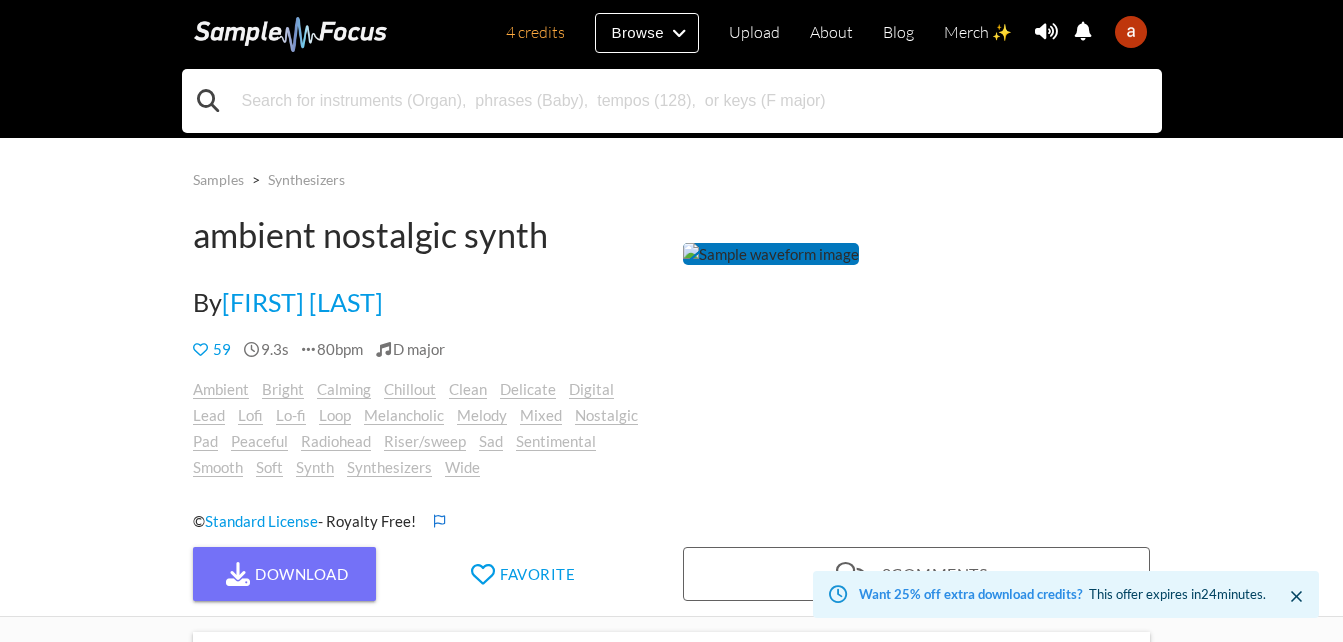 click at bounding box center (672, 101) 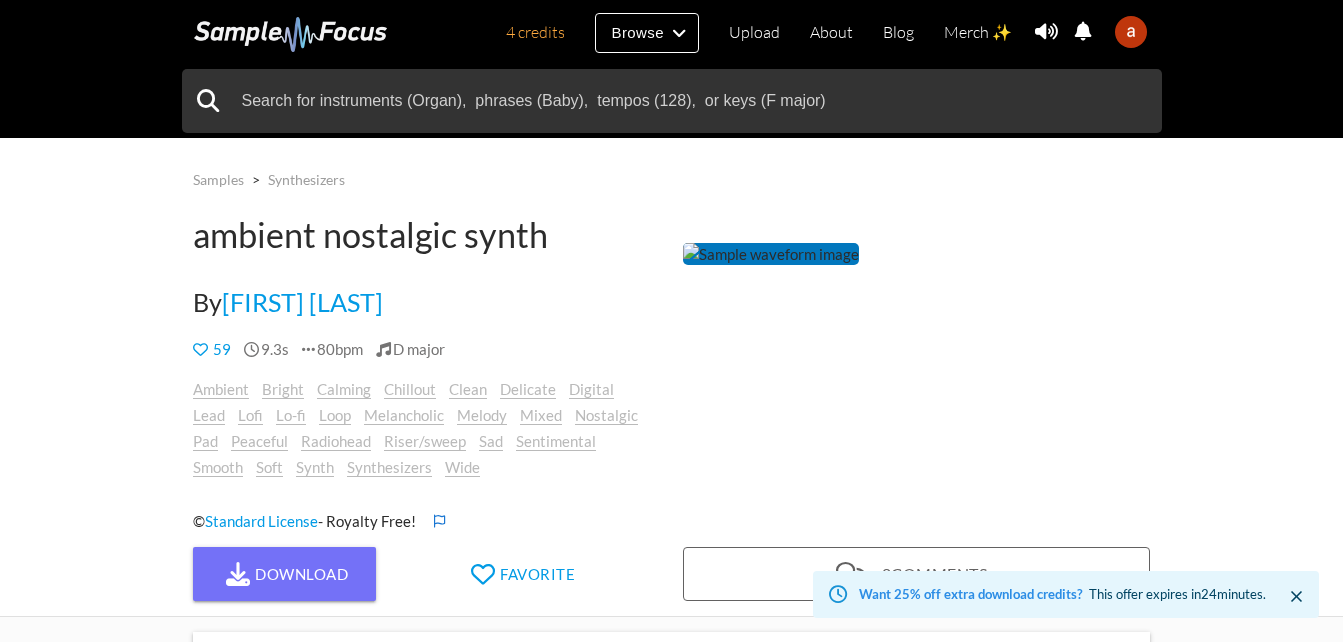 click at bounding box center (671, 101) 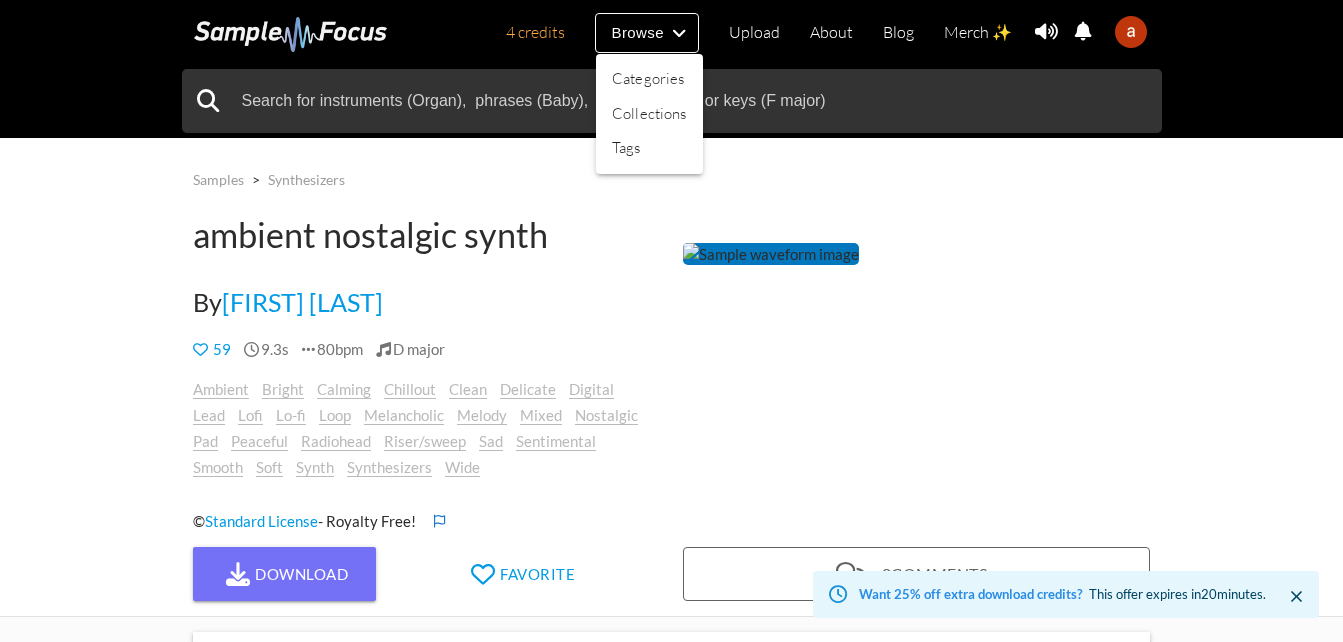 click at bounding box center (671, 321) 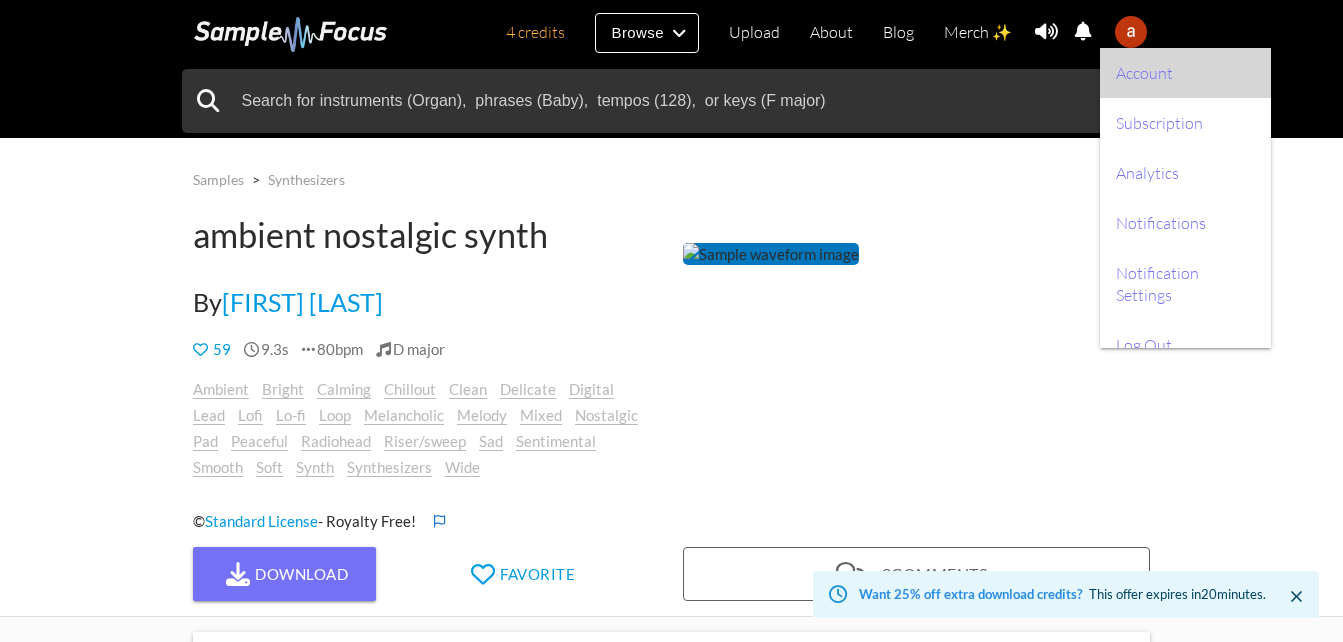click on "Account" at bounding box center [1185, 73] 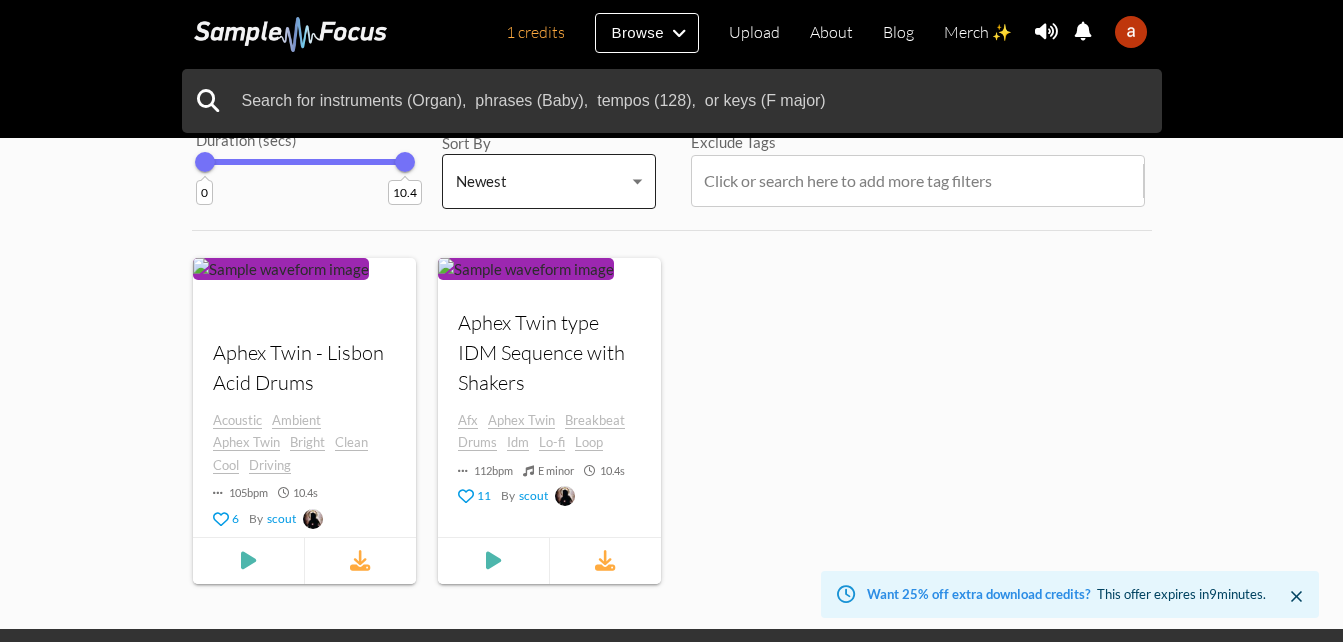 scroll, scrollTop: 0, scrollLeft: 0, axis: both 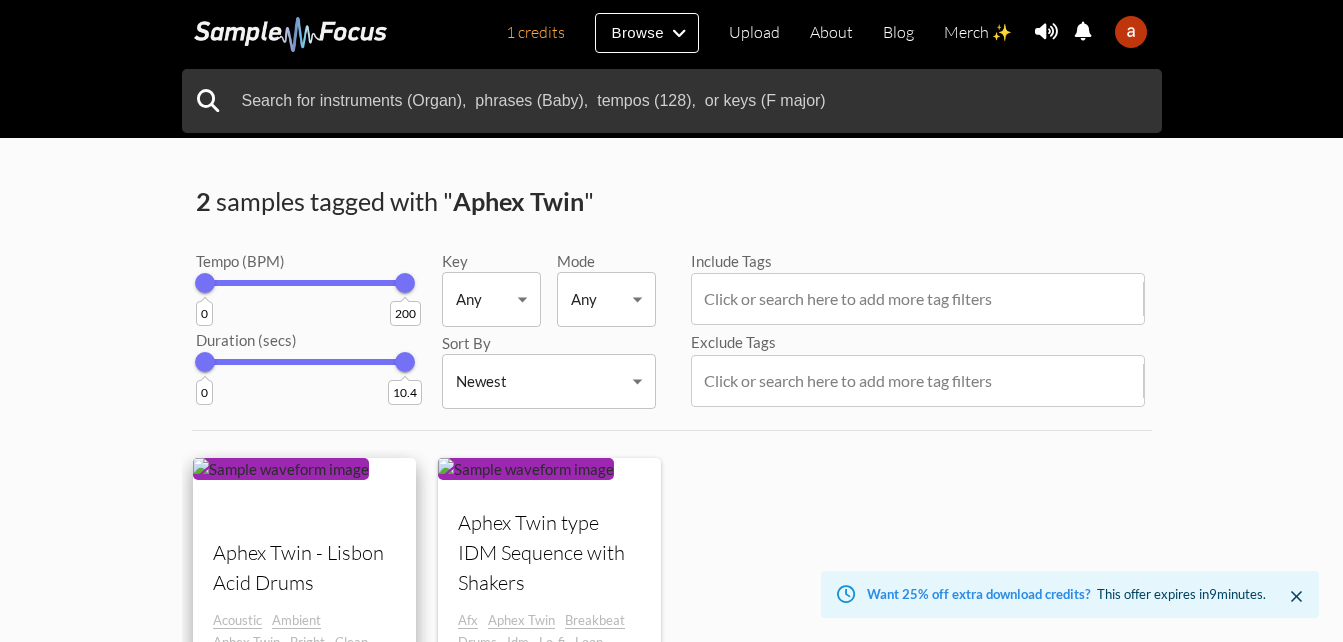click on "Aphex Twin - Lisbon Acid Drums" at bounding box center [304, 567] 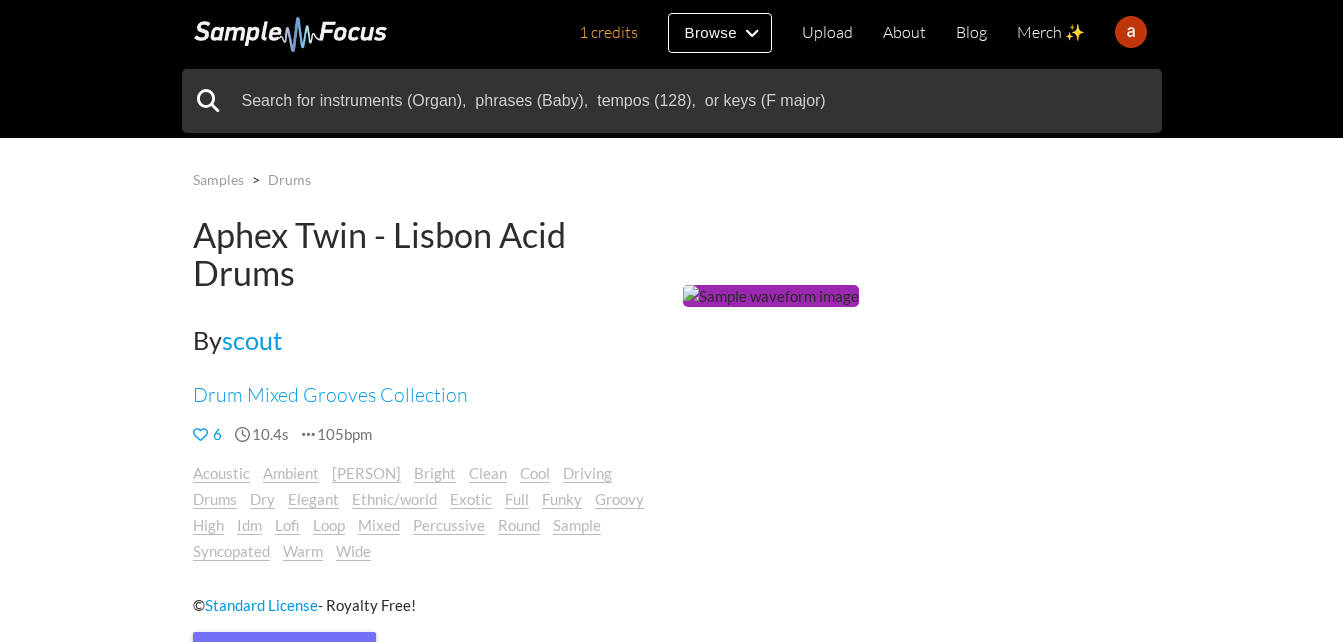 scroll, scrollTop: 0, scrollLeft: 0, axis: both 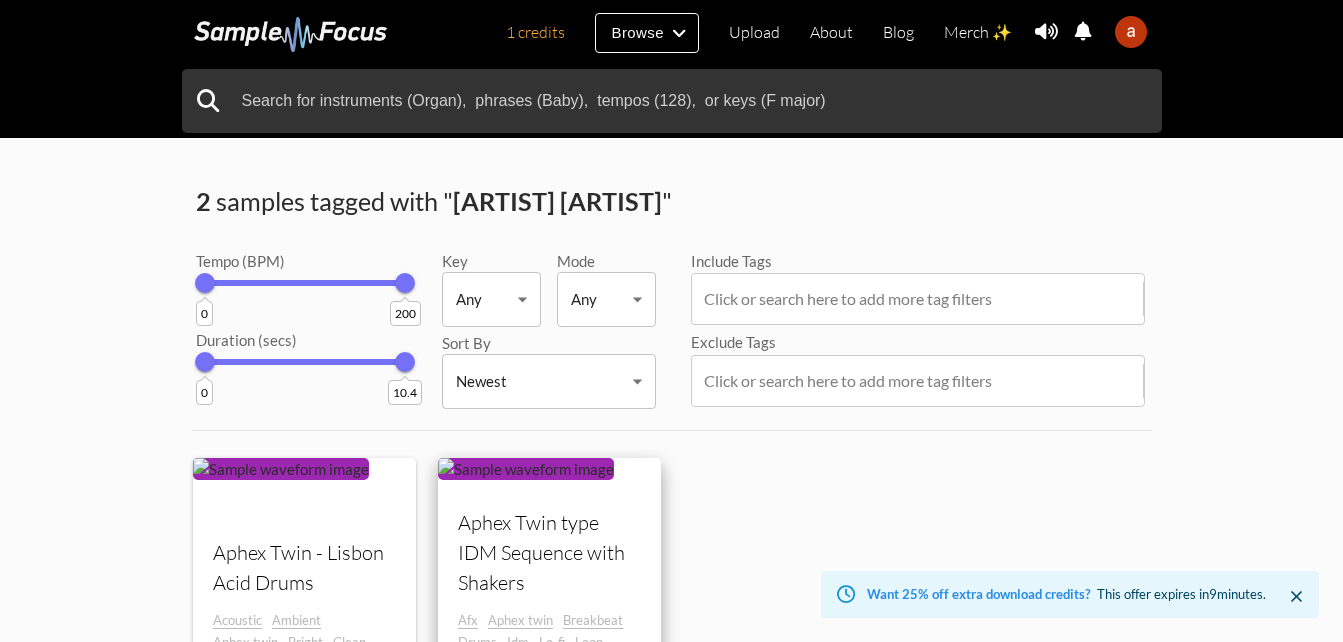 click on "Aphex Twin type IDM Sequence with Shakers" at bounding box center [304, 567] 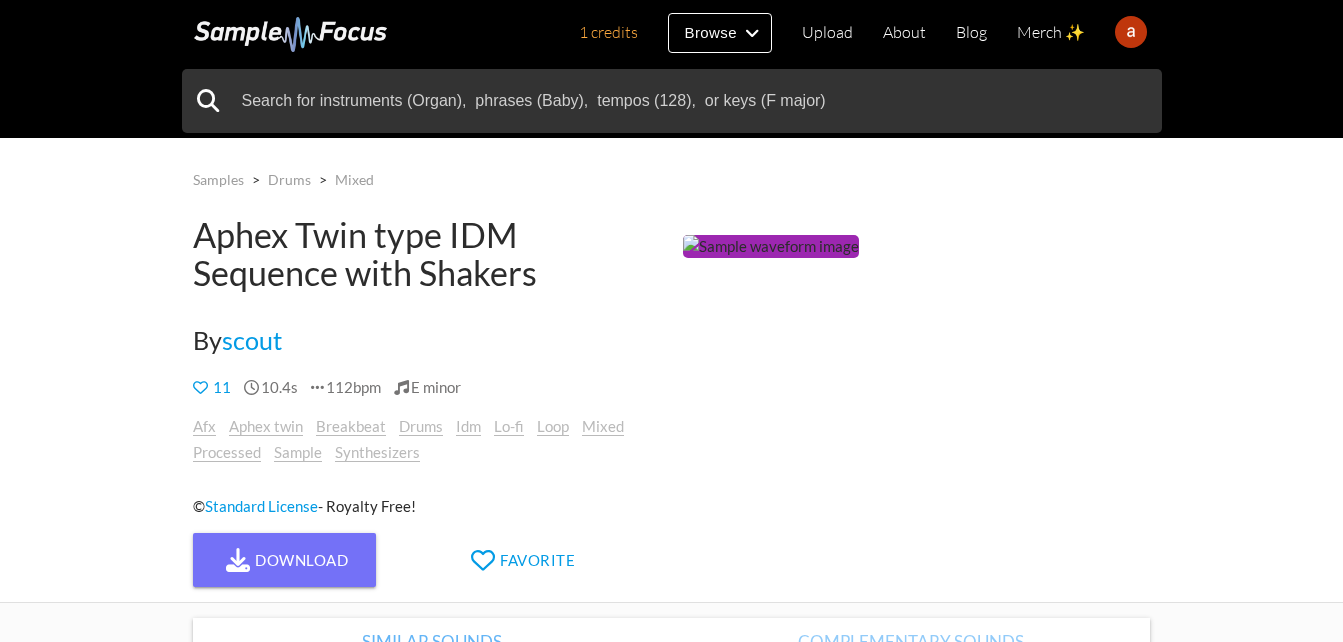 scroll, scrollTop: 0, scrollLeft: 0, axis: both 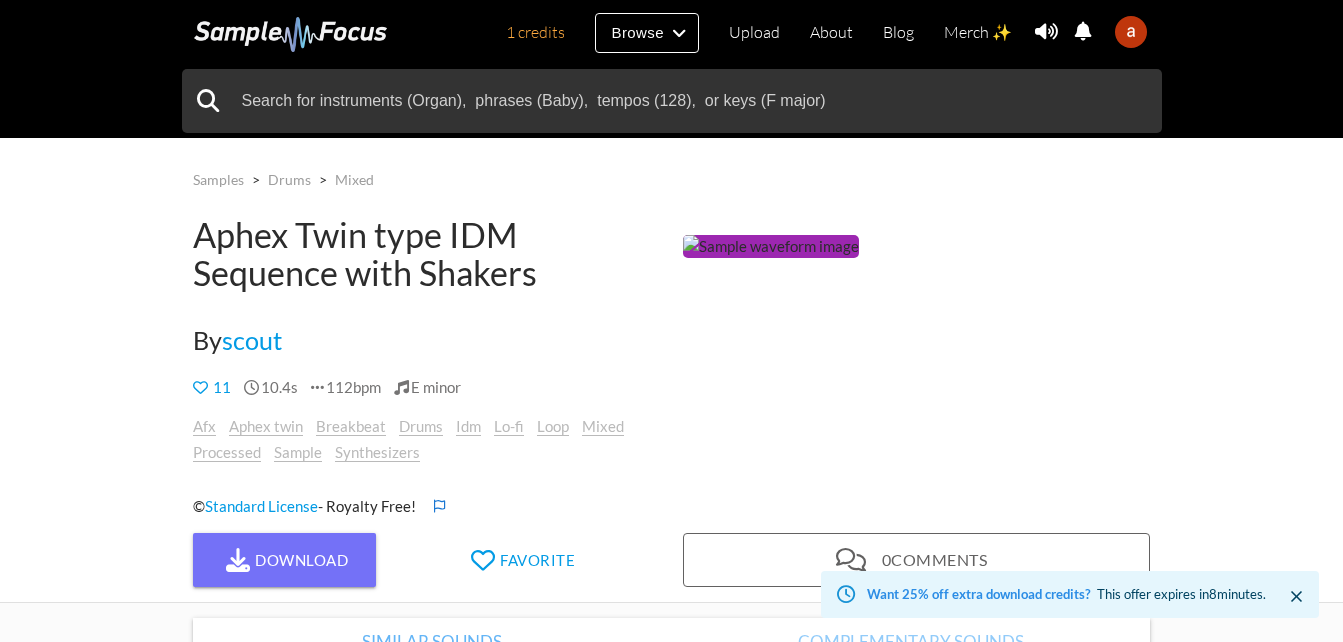 click at bounding box center (771, 246) 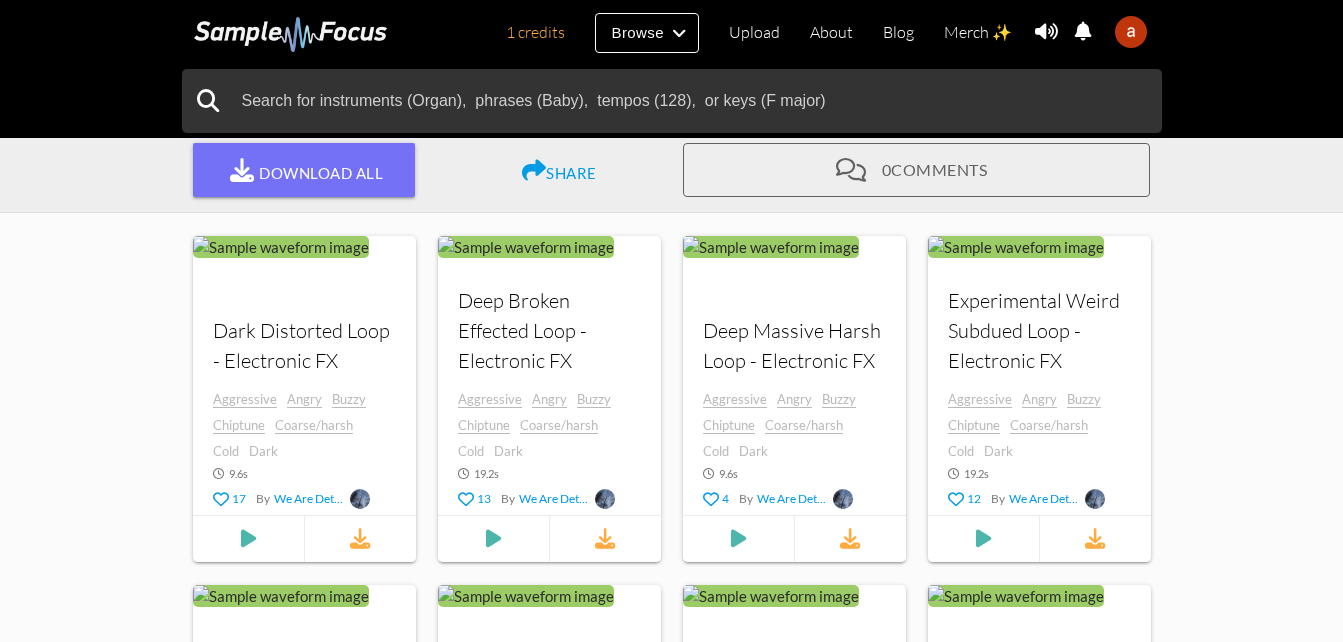 scroll, scrollTop: 400, scrollLeft: 0, axis: vertical 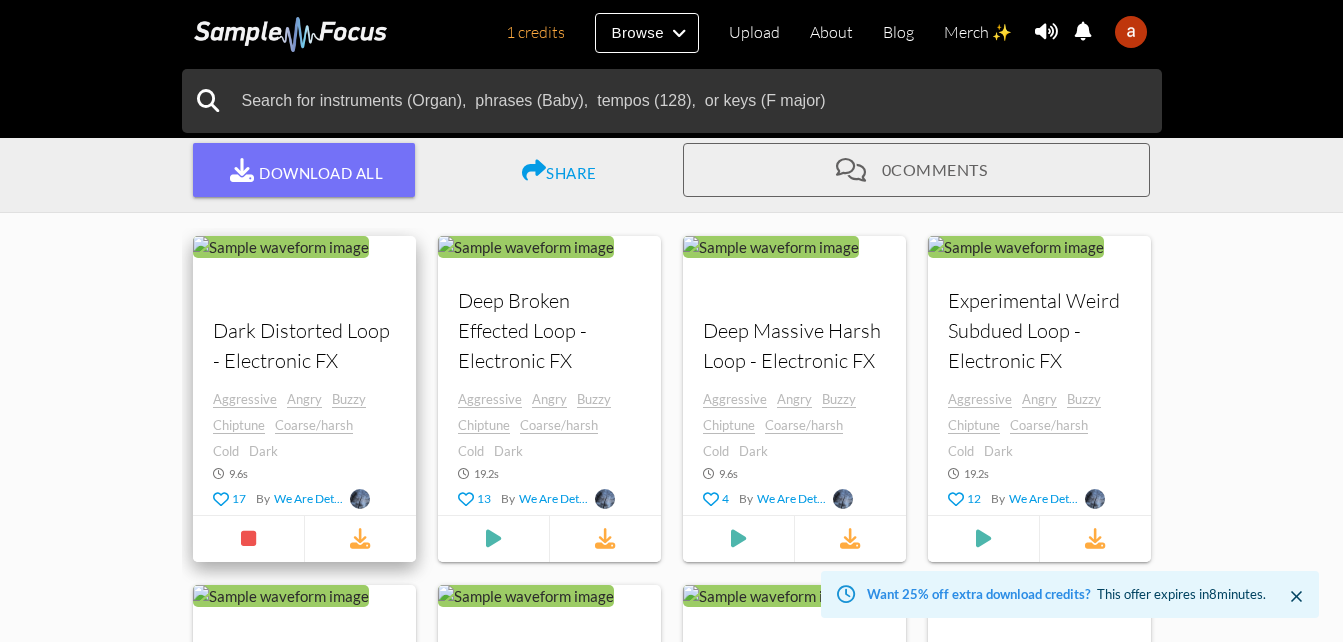 click on "Dark Distorted Loop - Electronic FX" at bounding box center (304, 346) 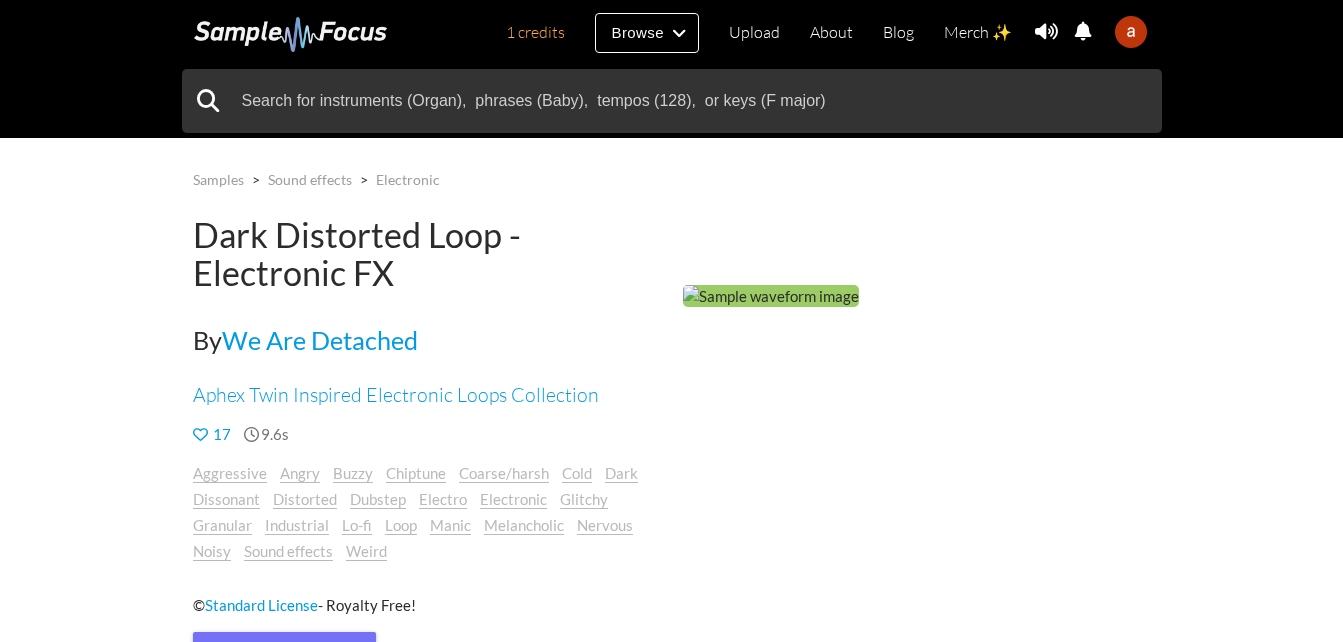 scroll, scrollTop: 0, scrollLeft: 0, axis: both 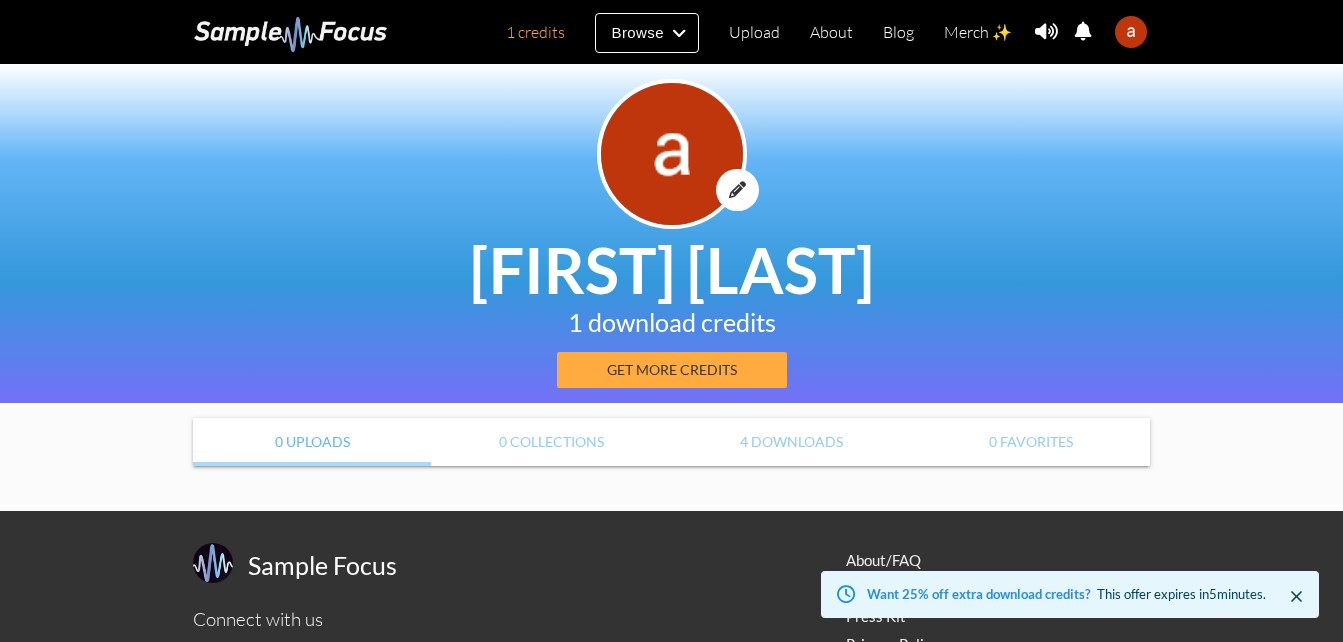 click on "0 Uploads
0 Collections
4 Downloads
0 Favorites" at bounding box center [672, 442] 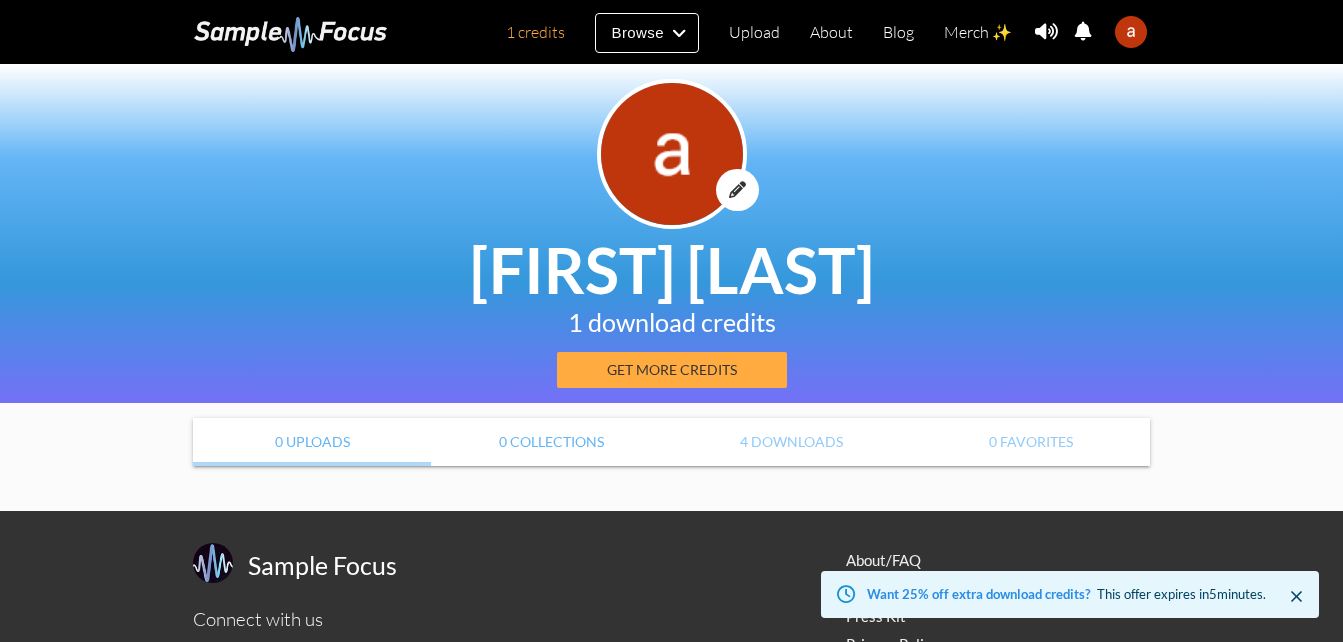 click on "0 Collections" at bounding box center (551, 442) 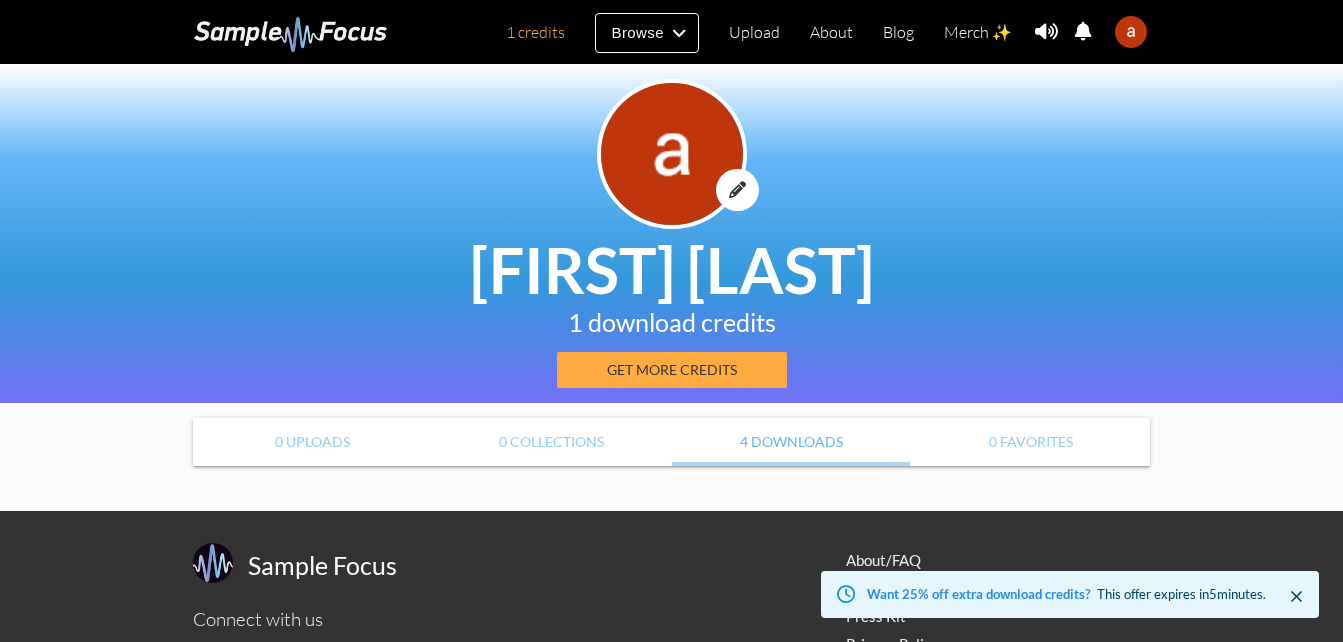 scroll, scrollTop: 0, scrollLeft: 0, axis: both 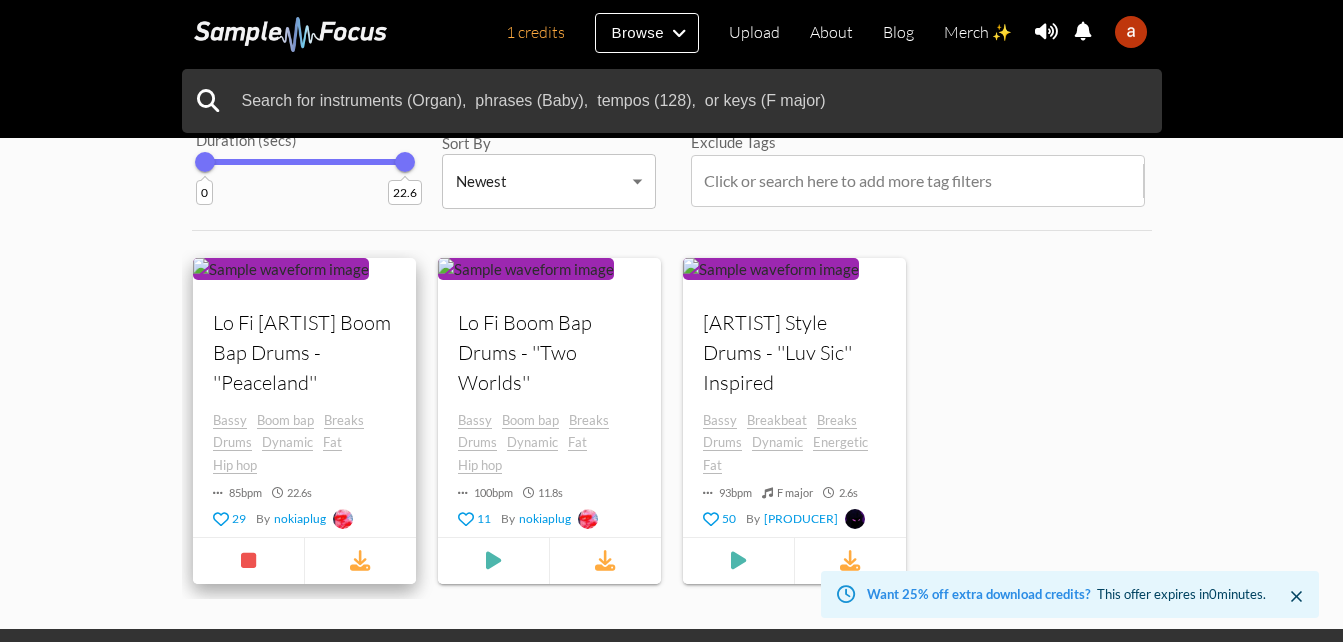 click on "Lo Fi Nujabes Boom Bap Drums - ''Peaceland''" at bounding box center (304, 352) 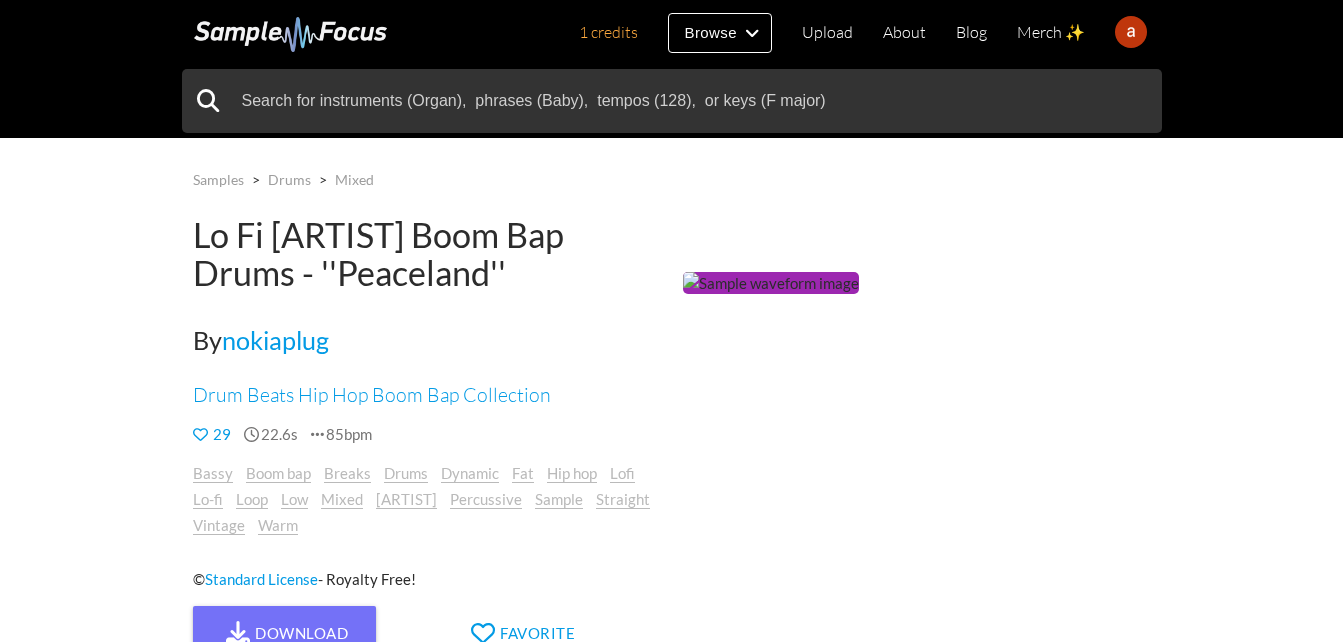 scroll, scrollTop: 0, scrollLeft: 0, axis: both 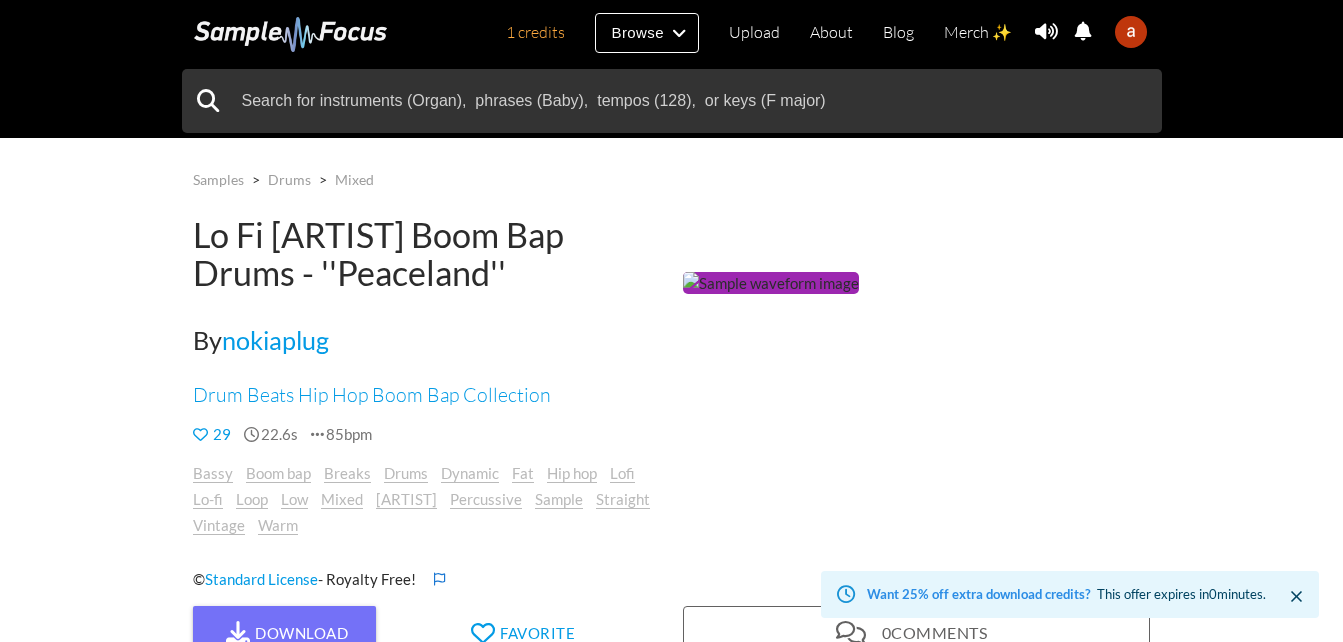 click at bounding box center (771, 283) 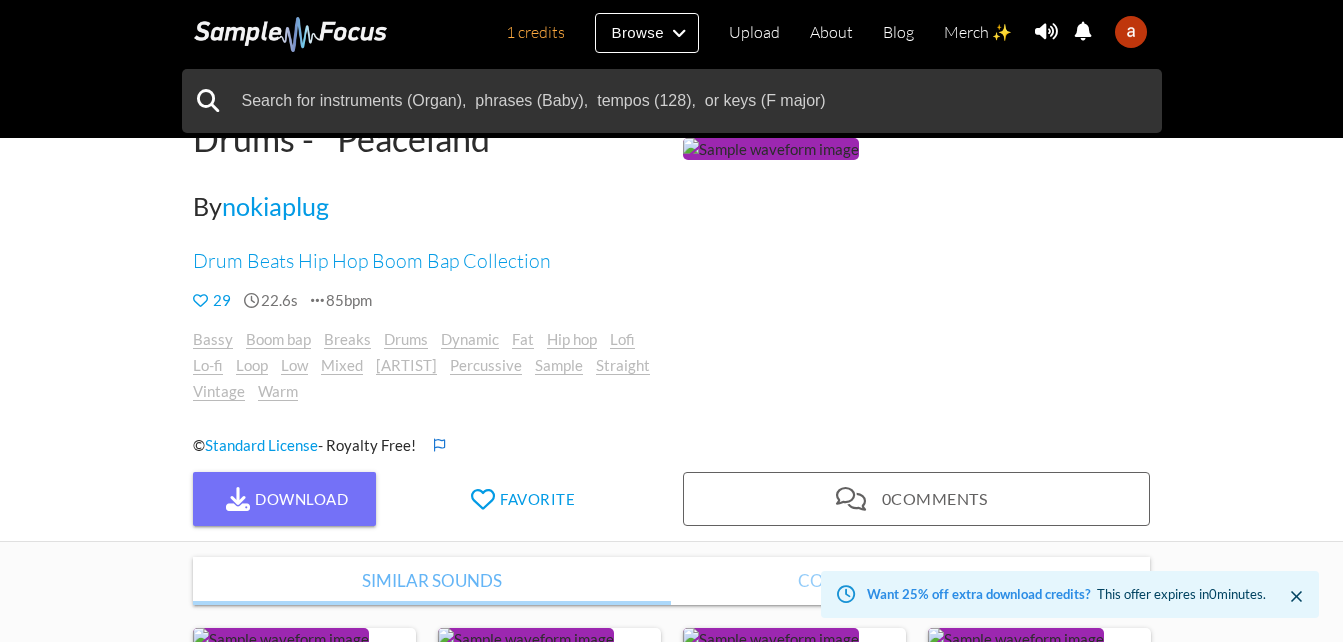 scroll, scrollTop: 100, scrollLeft: 0, axis: vertical 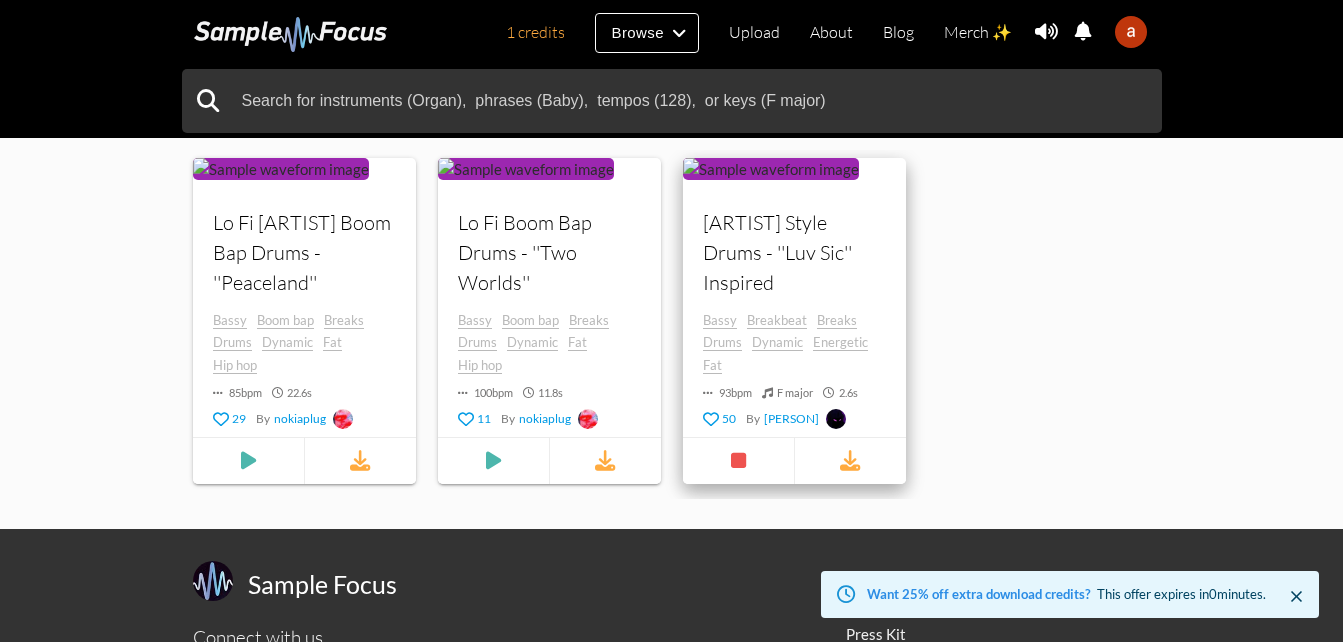 click on "[ARTIST] Style Drums - ''Luv Sic'' Inspired" at bounding box center (304, 252) 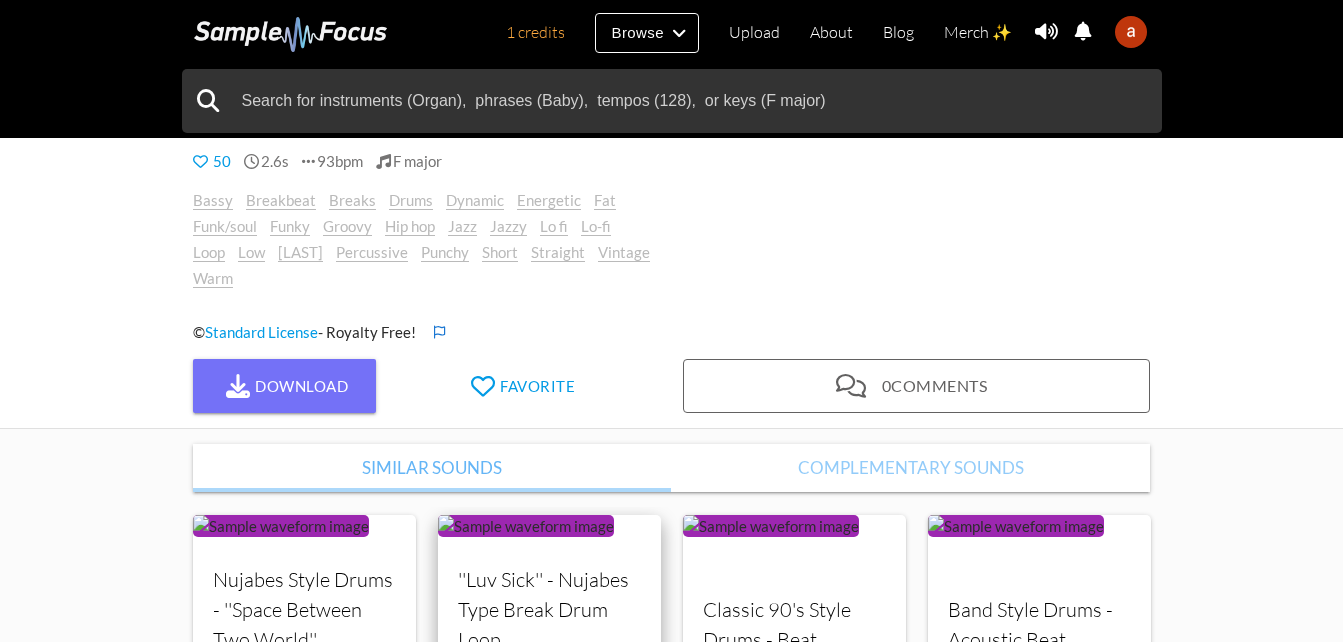 scroll, scrollTop: 400, scrollLeft: 0, axis: vertical 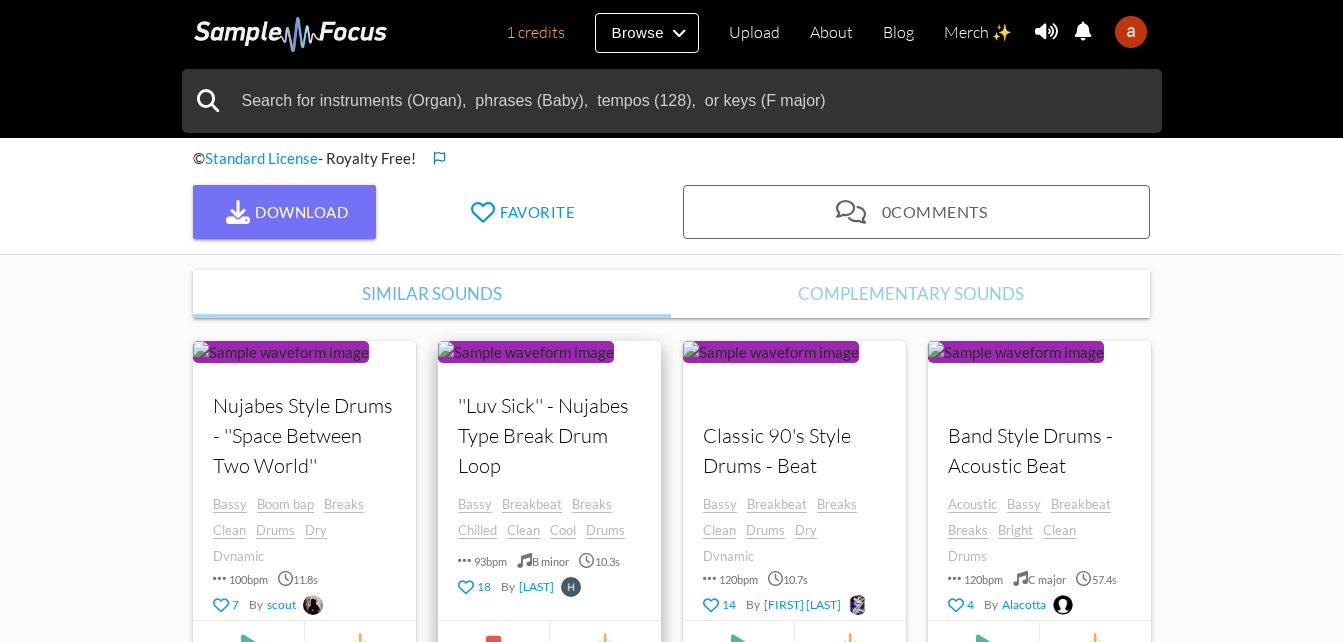 click on "''Luv Sick'' - Nujabes Type Break Drum Loop" at bounding box center [549, 435] 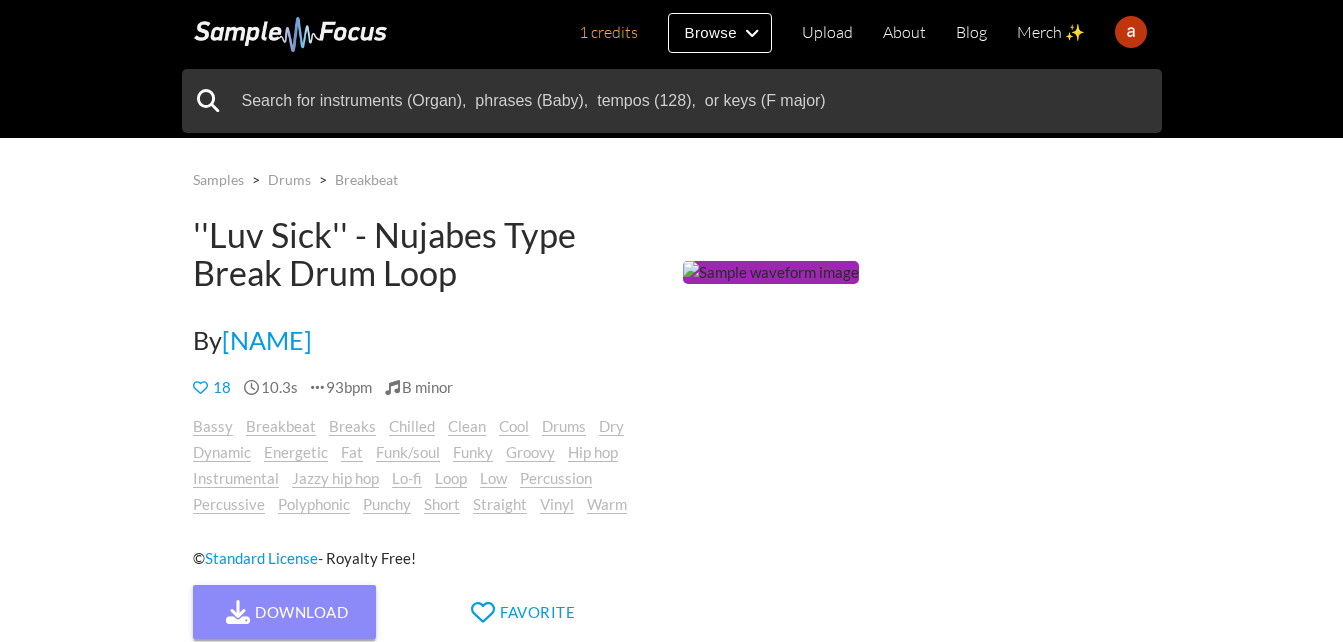 scroll, scrollTop: 0, scrollLeft: 0, axis: both 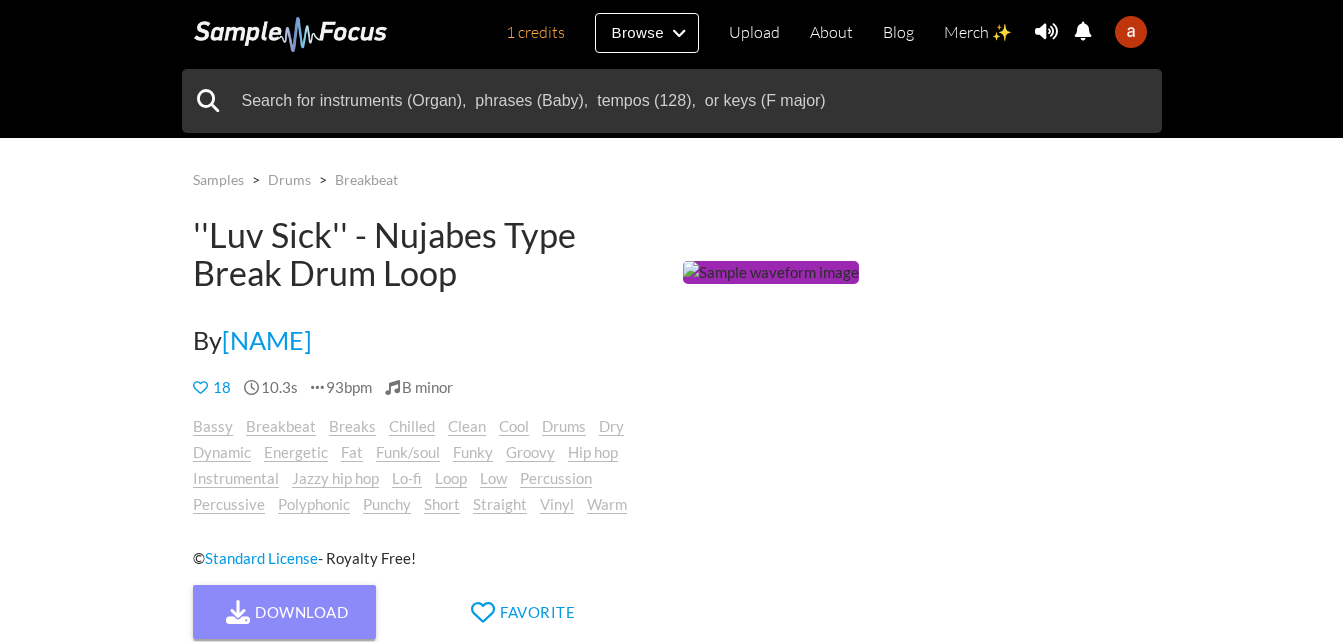 click on "Download" at bounding box center (285, 612) 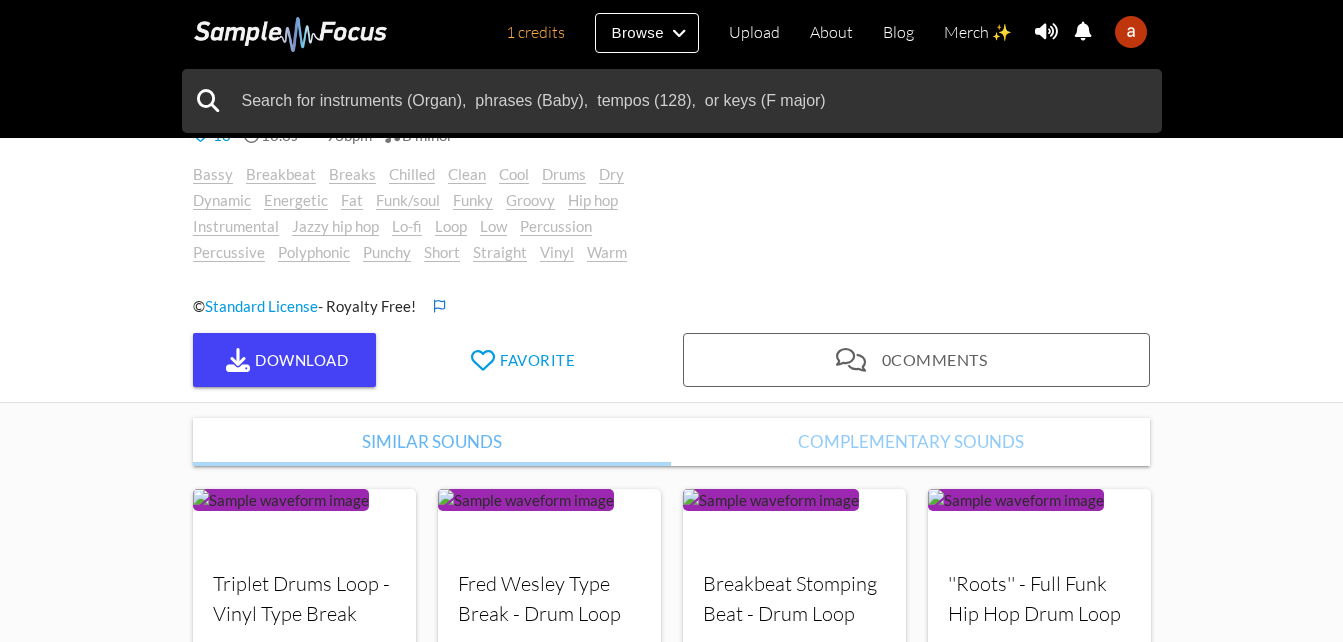 scroll, scrollTop: 0, scrollLeft: 0, axis: both 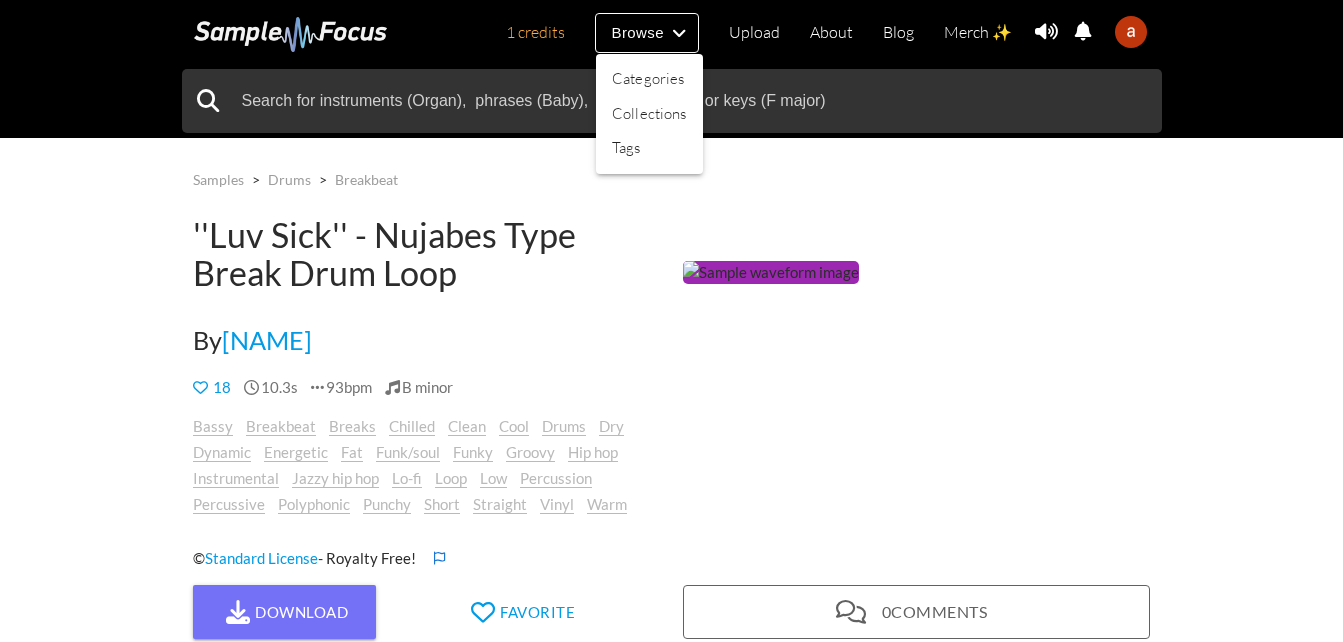 click at bounding box center [671, 321] 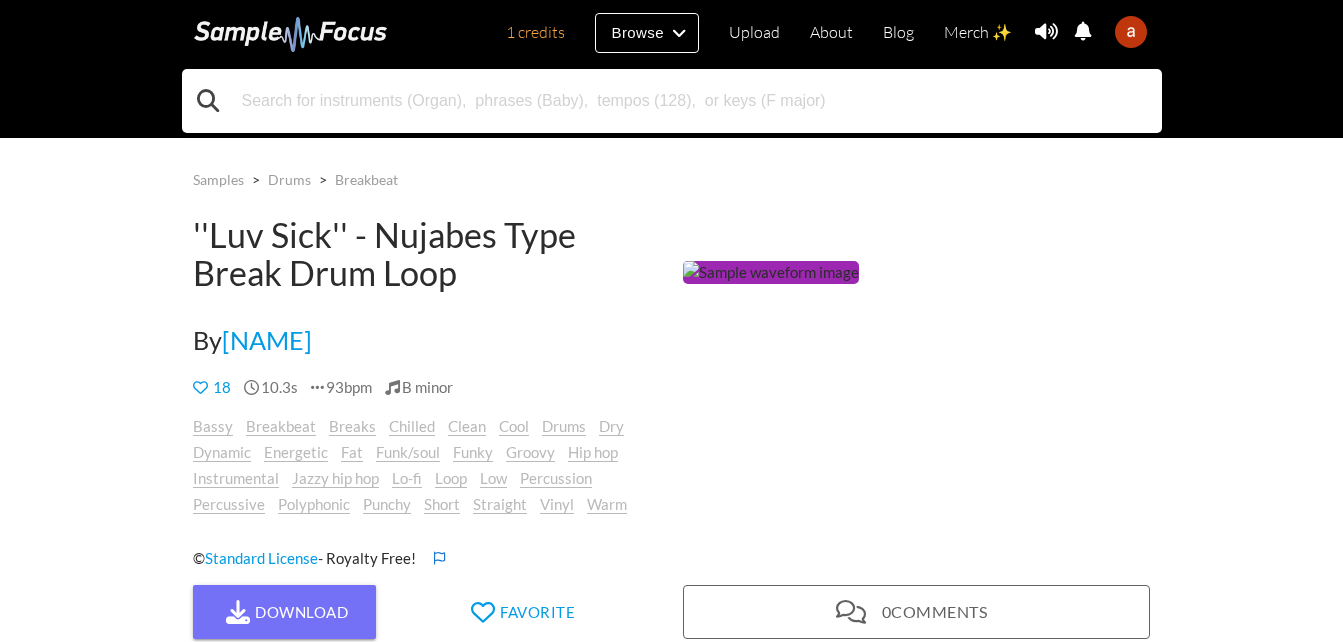 click at bounding box center (672, 101) 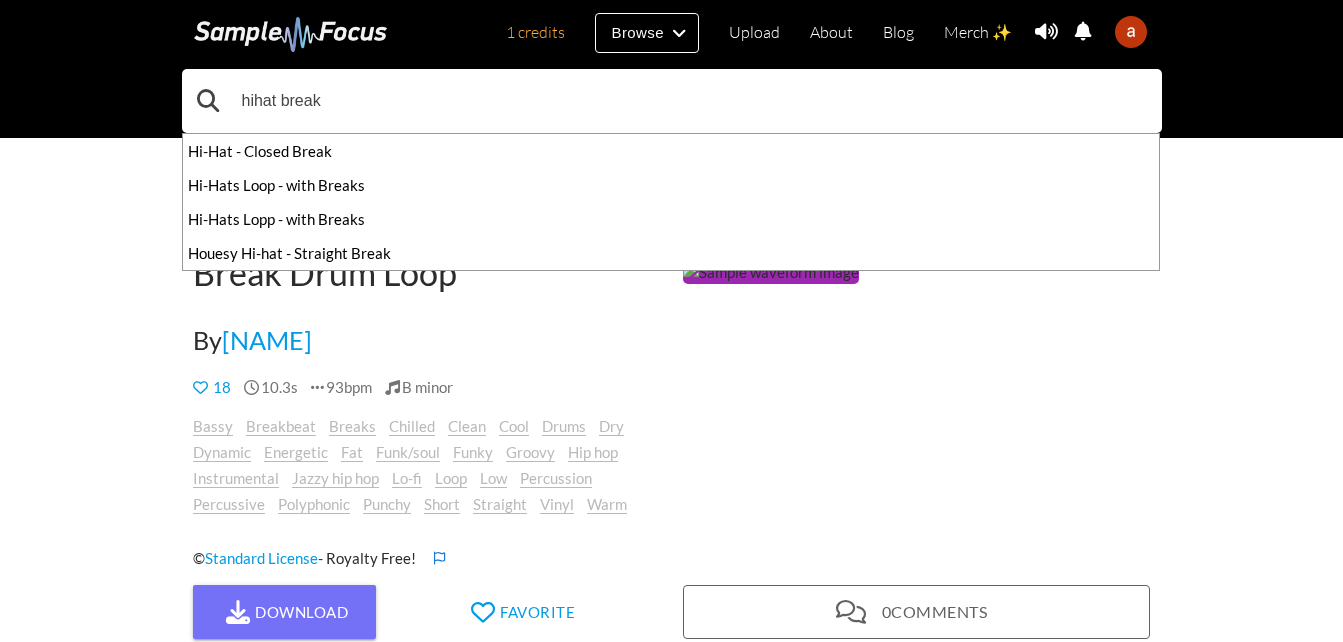 type on "hihat break" 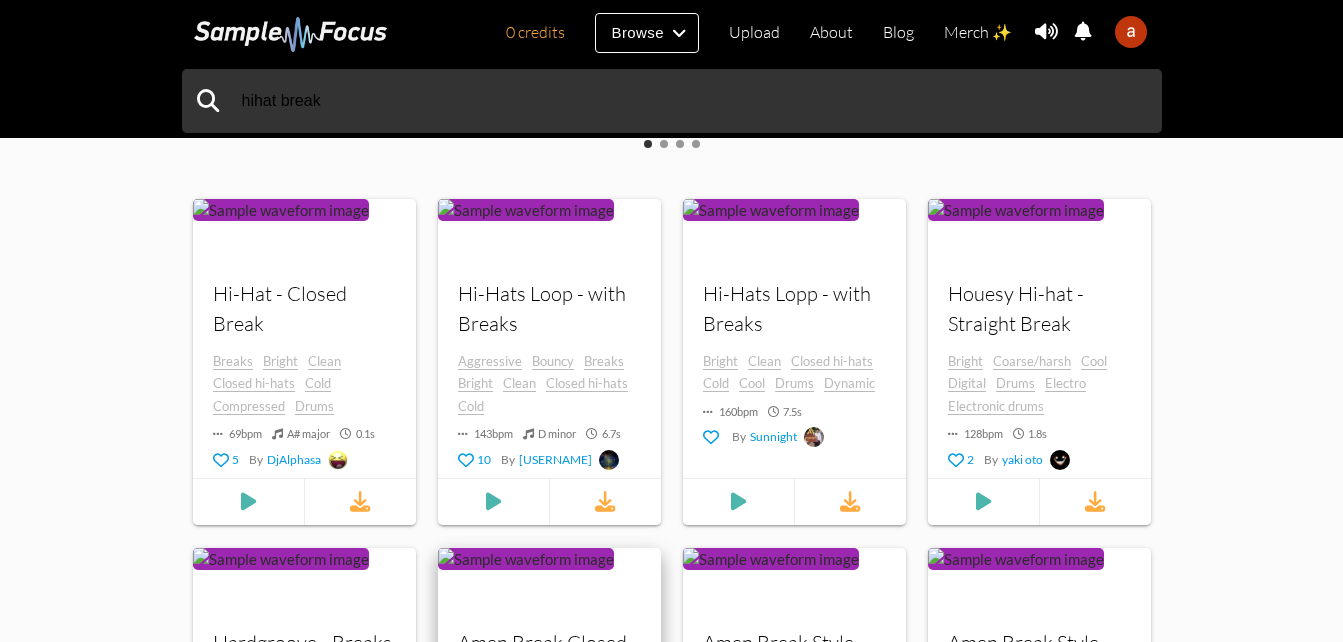 scroll, scrollTop: 1100, scrollLeft: 0, axis: vertical 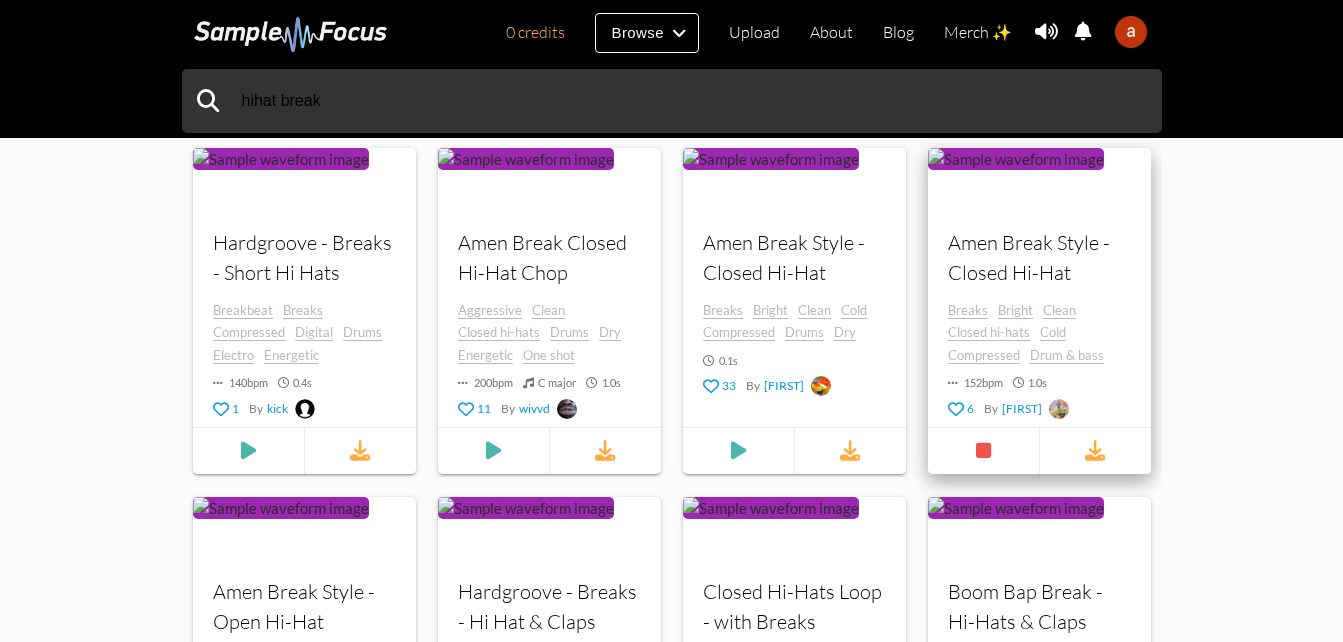 click on "Amen Break Style - Closed Hi-Hat" at bounding box center (1039, 258) 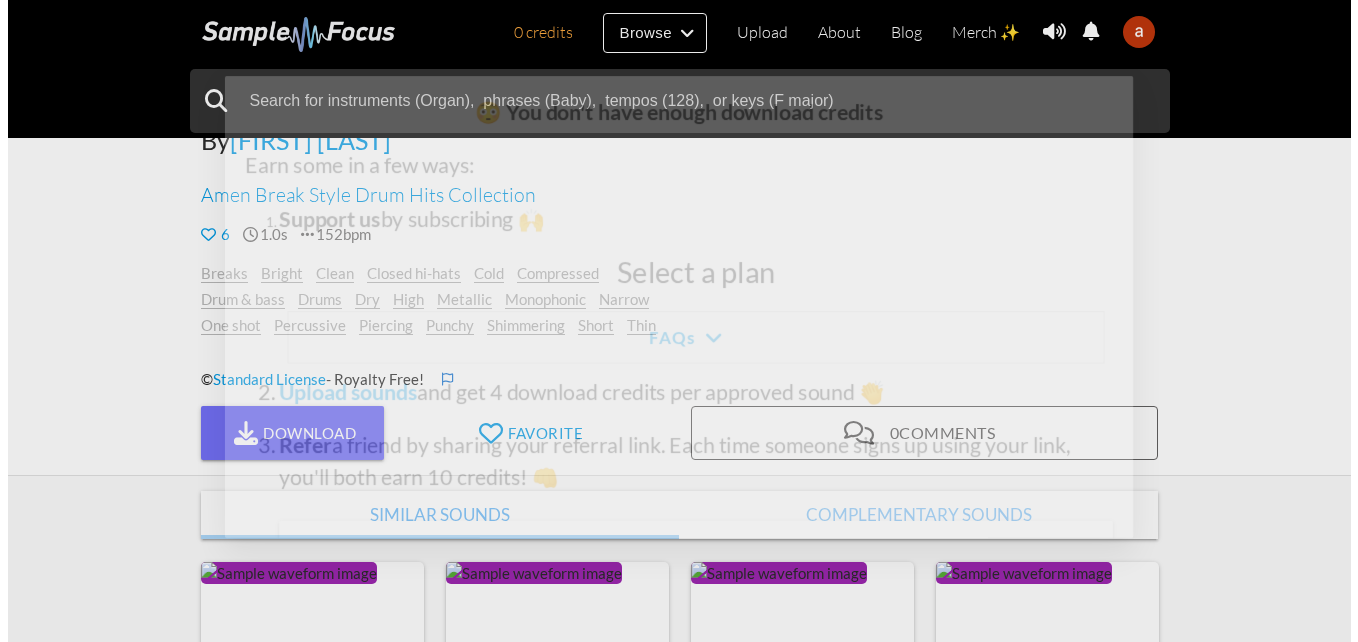 scroll, scrollTop: 200, scrollLeft: 0, axis: vertical 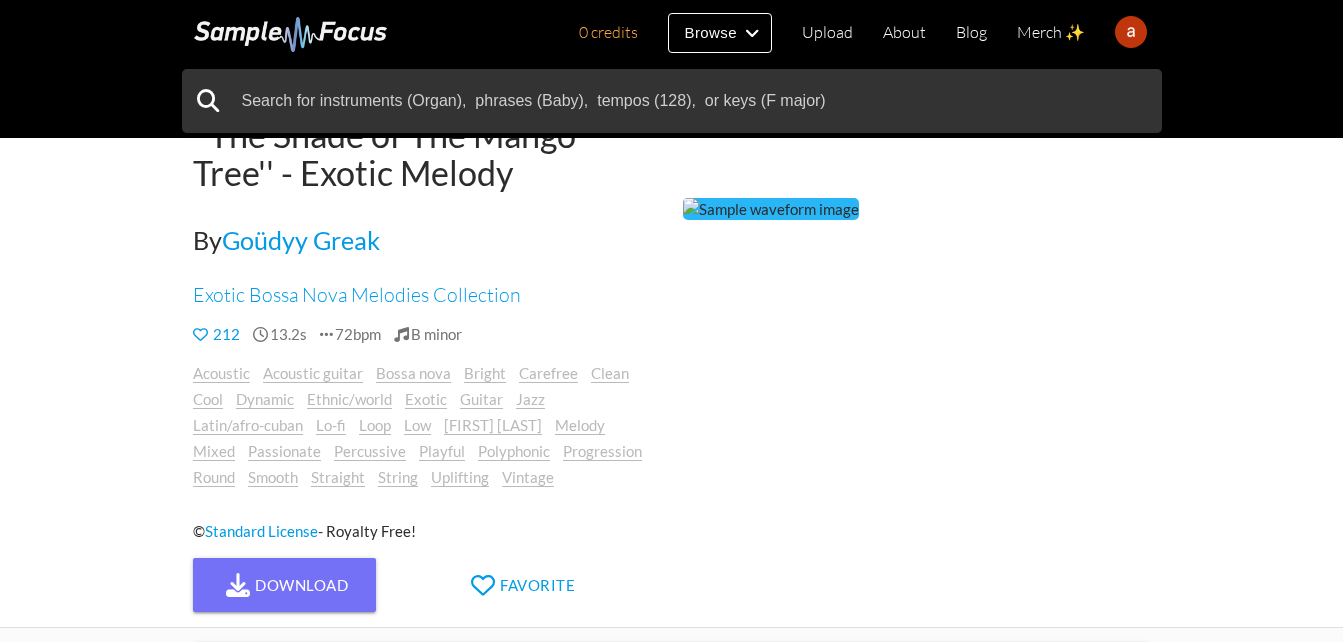 click at bounding box center (771, 209) 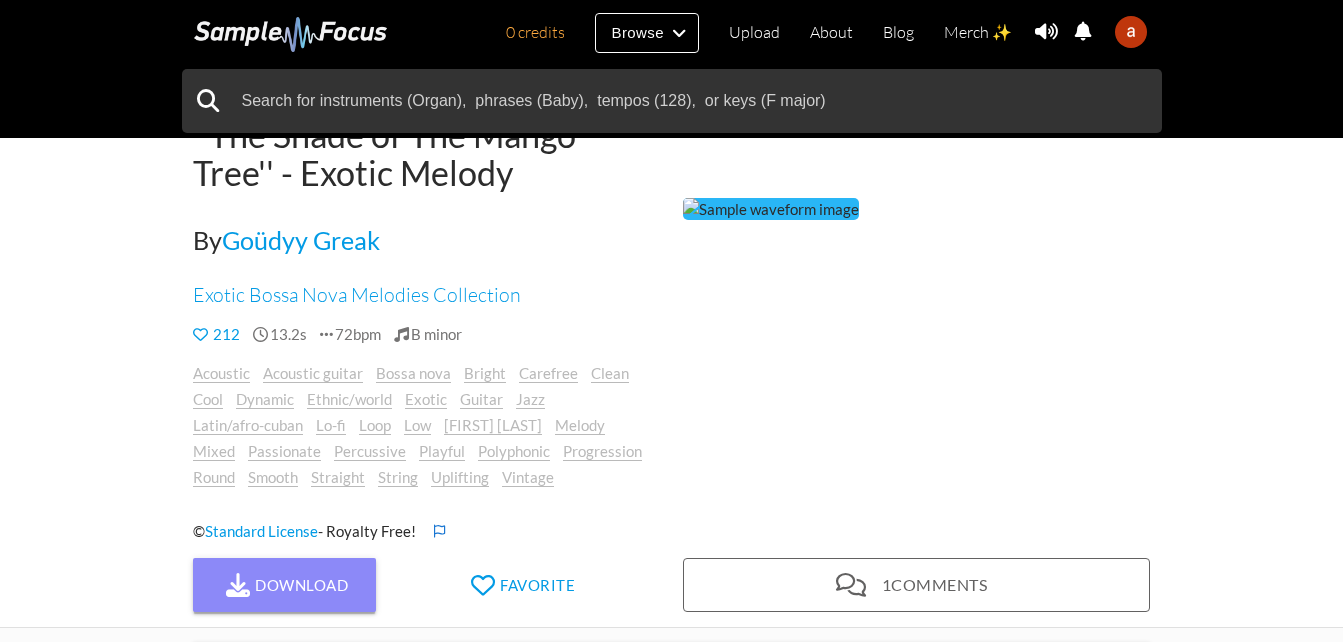 click on "Download" at bounding box center [285, 585] 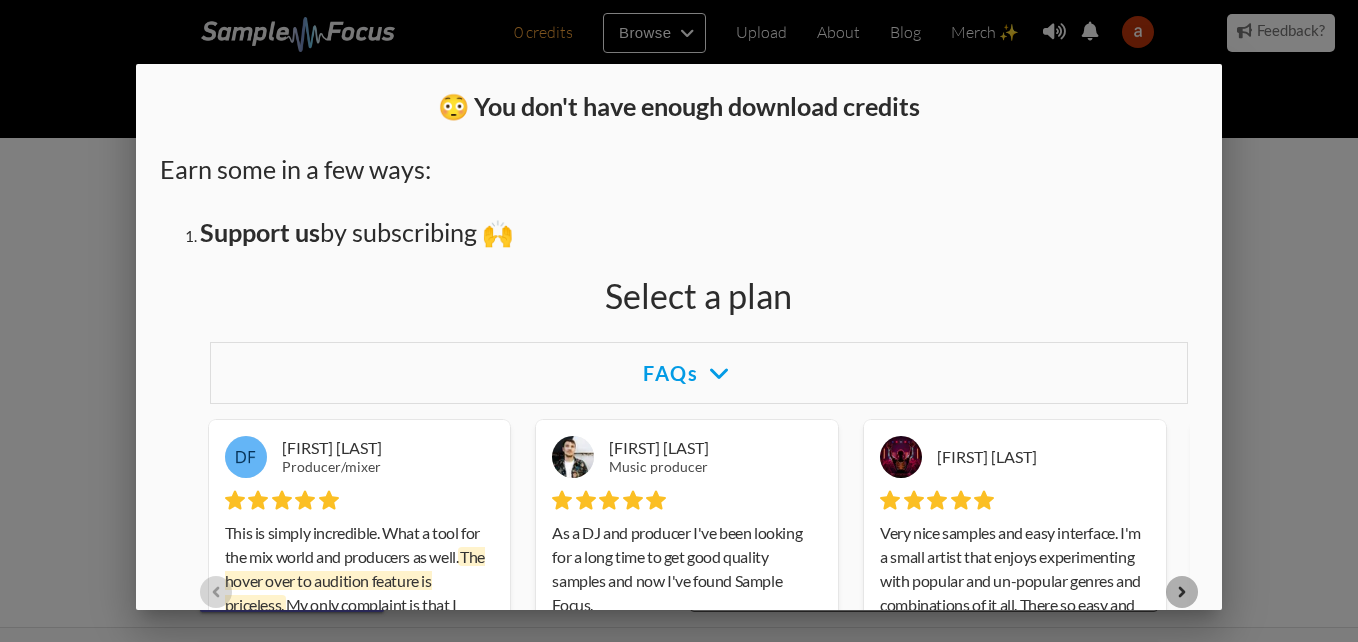 click at bounding box center [679, 241] 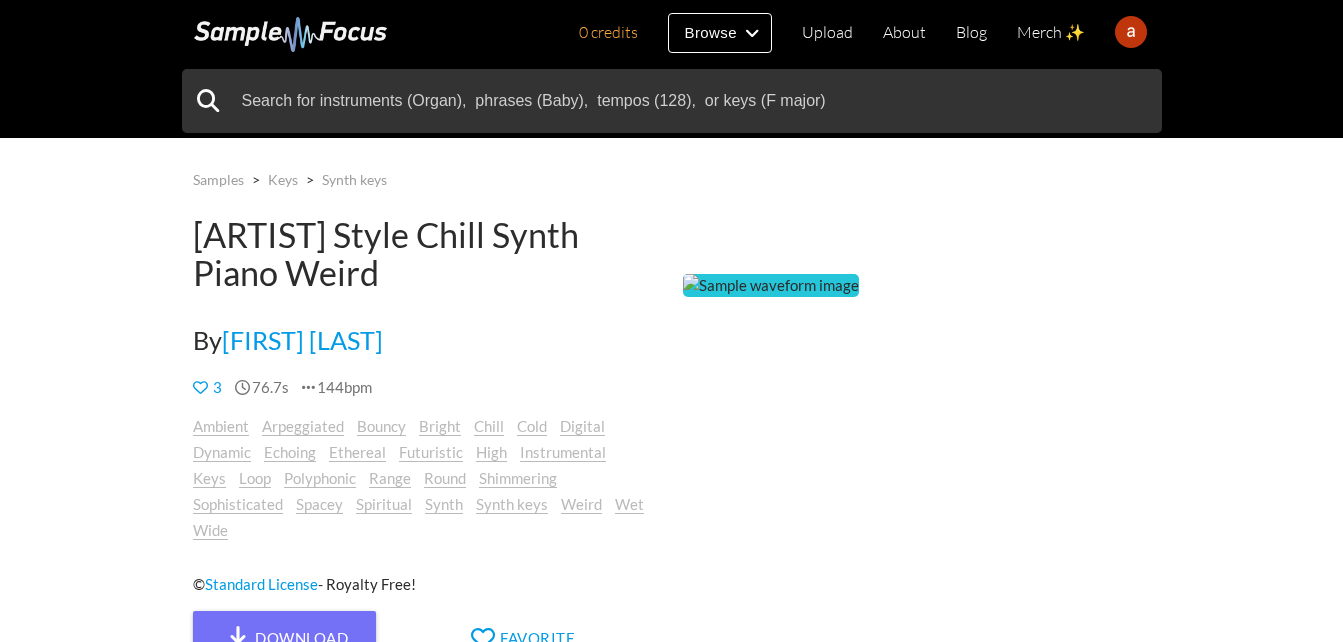 scroll, scrollTop: 0, scrollLeft: 0, axis: both 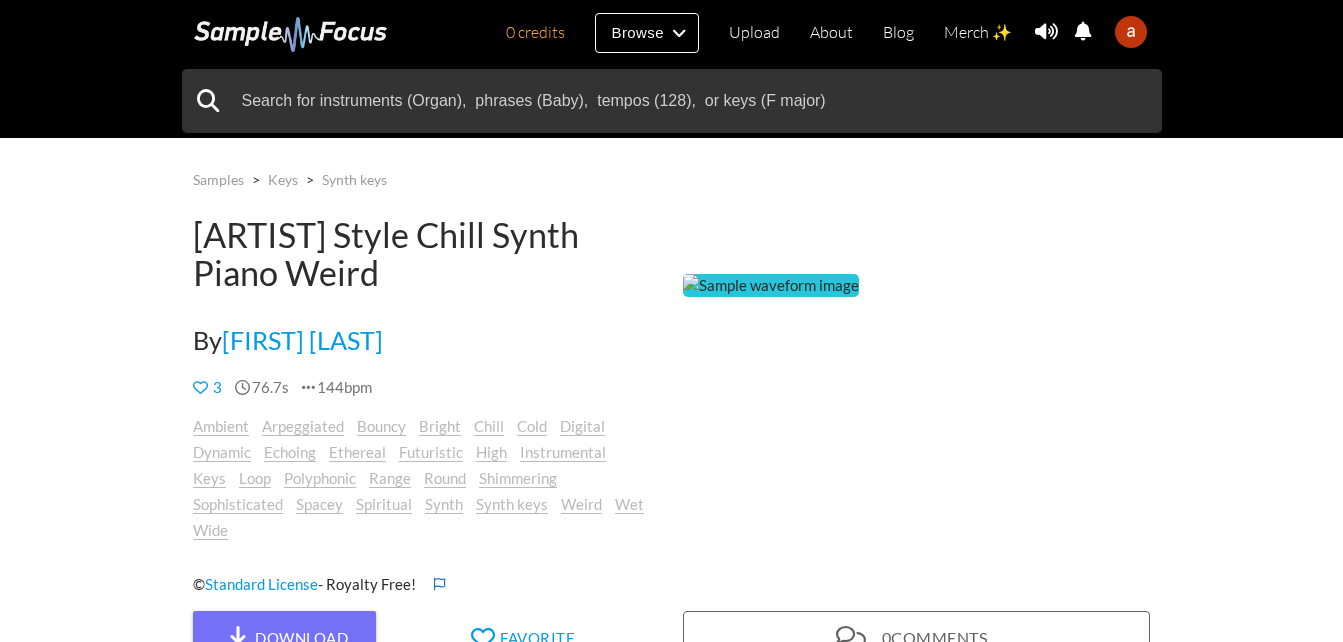 click at bounding box center [771, 285] 